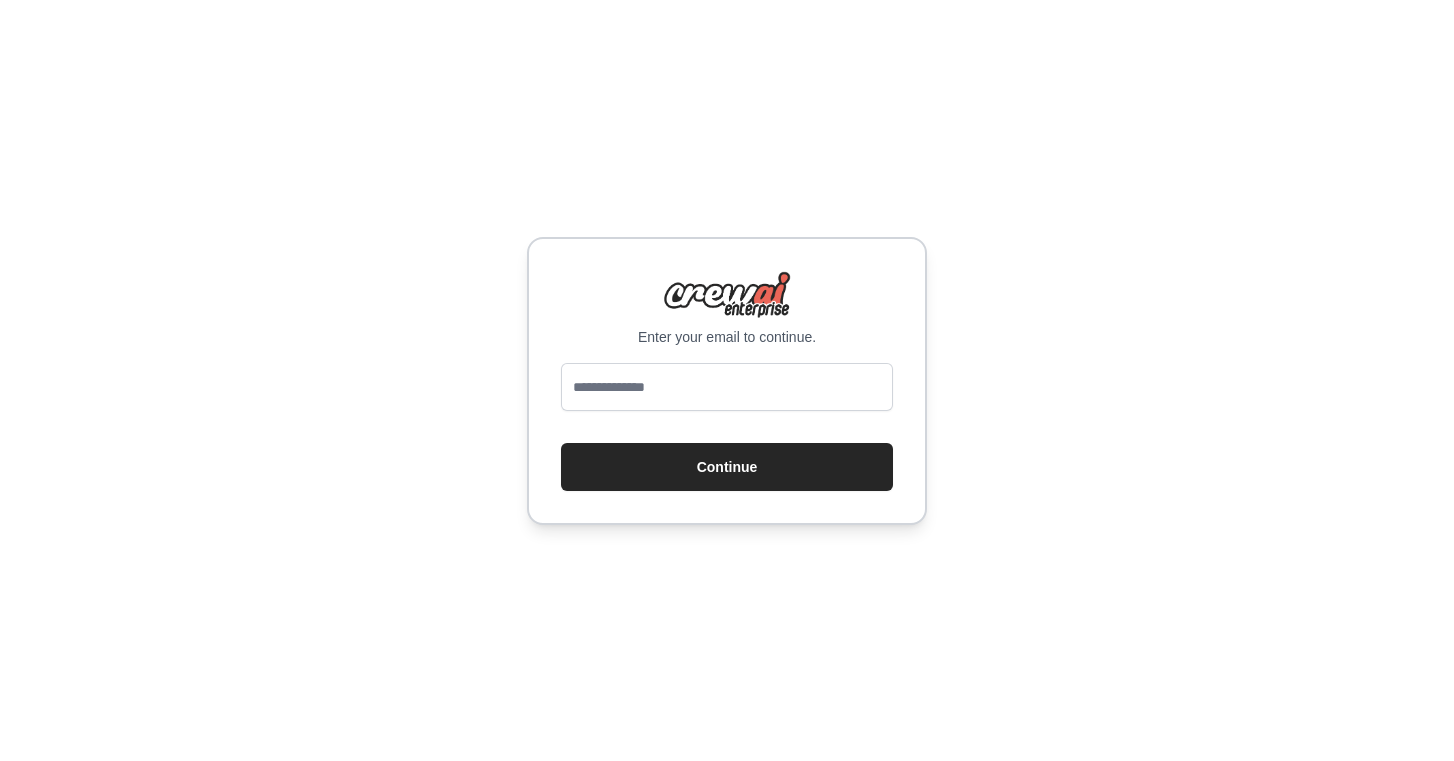 scroll, scrollTop: 0, scrollLeft: 0, axis: both 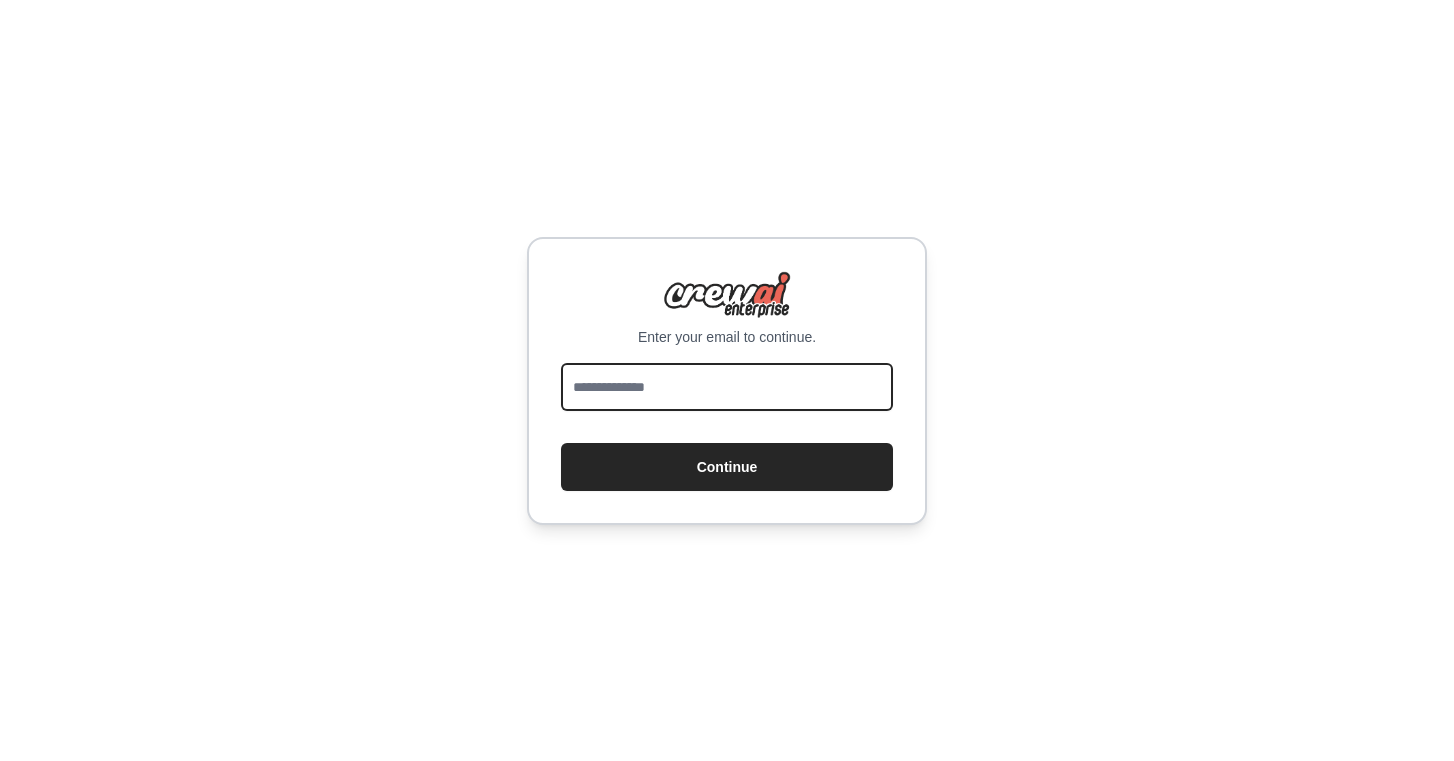 type on "**********" 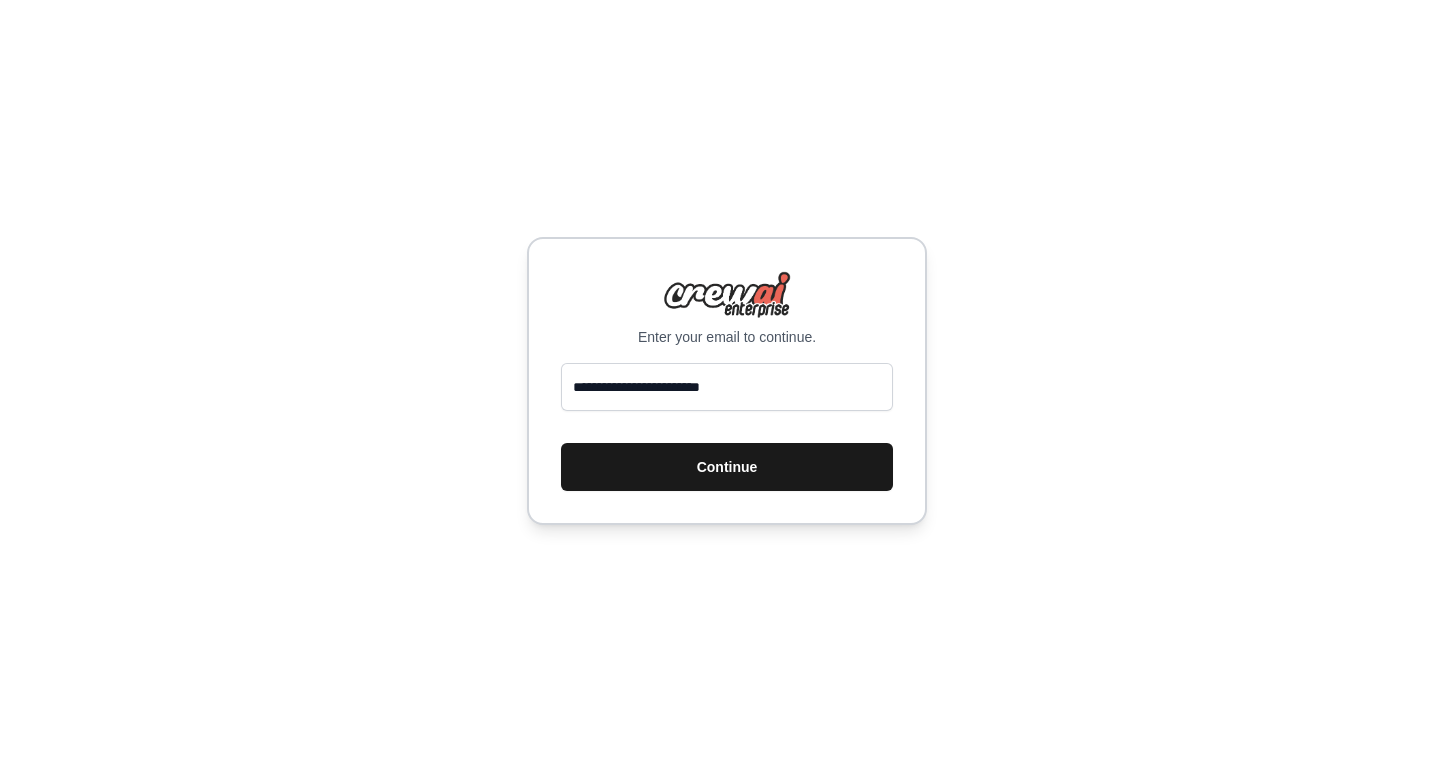 click on "Continue" at bounding box center (727, 467) 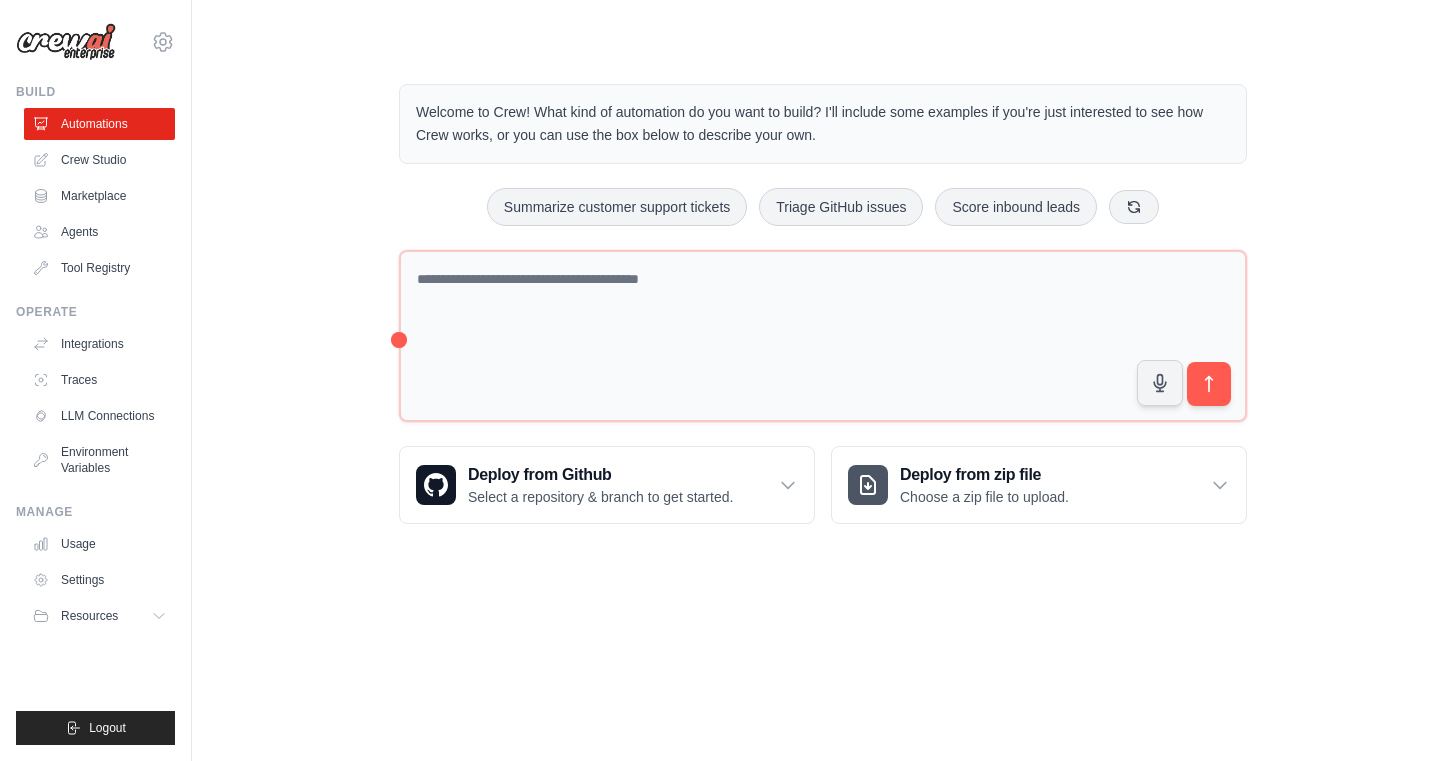 scroll, scrollTop: 0, scrollLeft: 0, axis: both 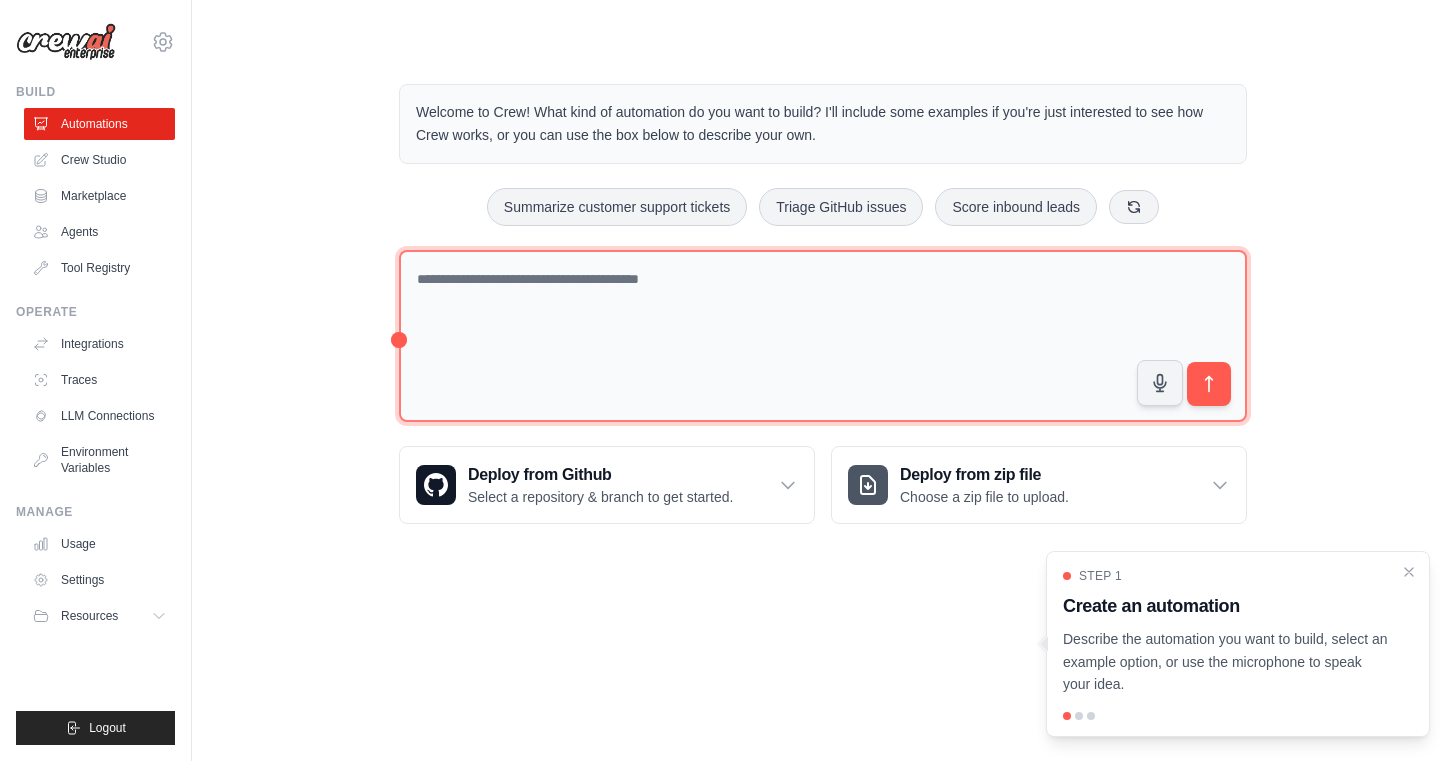 click at bounding box center (823, 336) 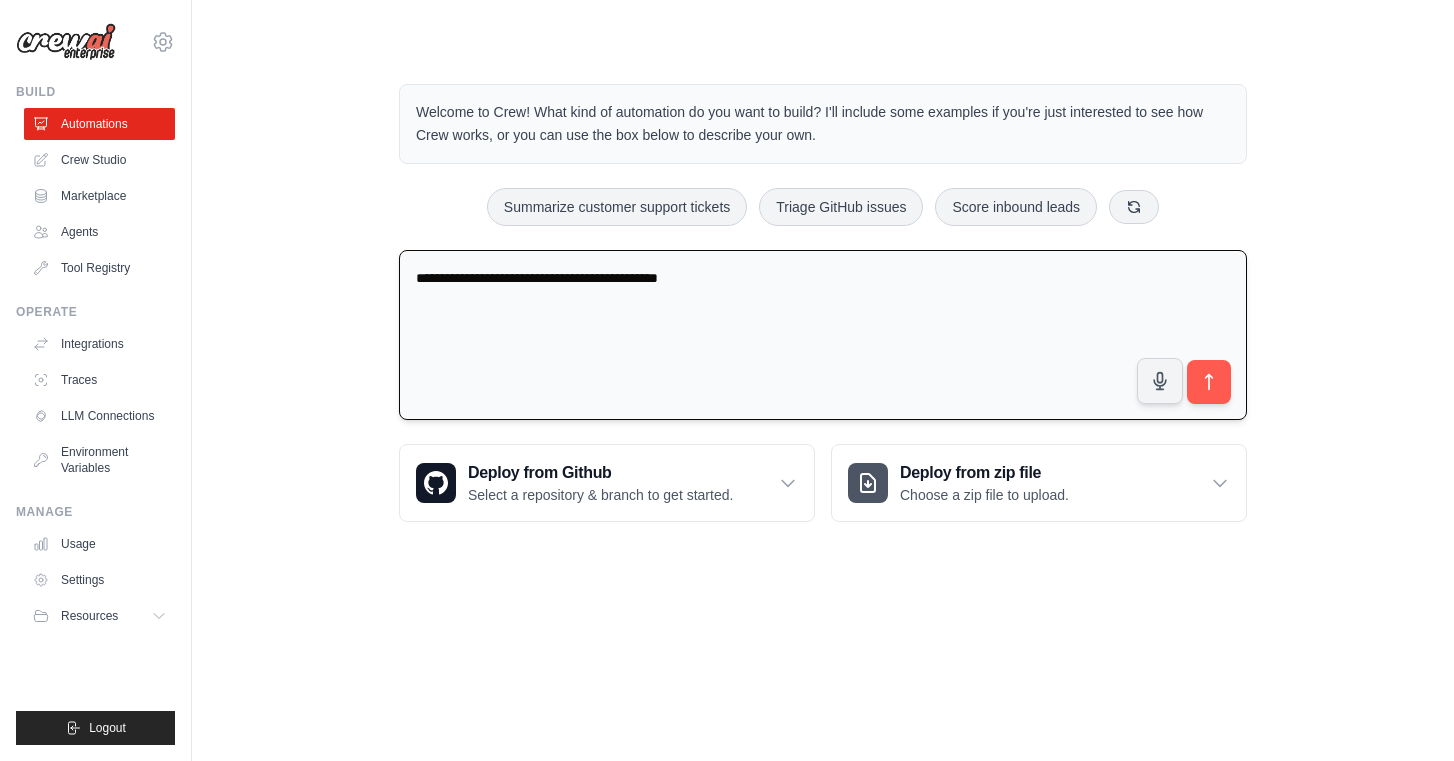 type on "**********" 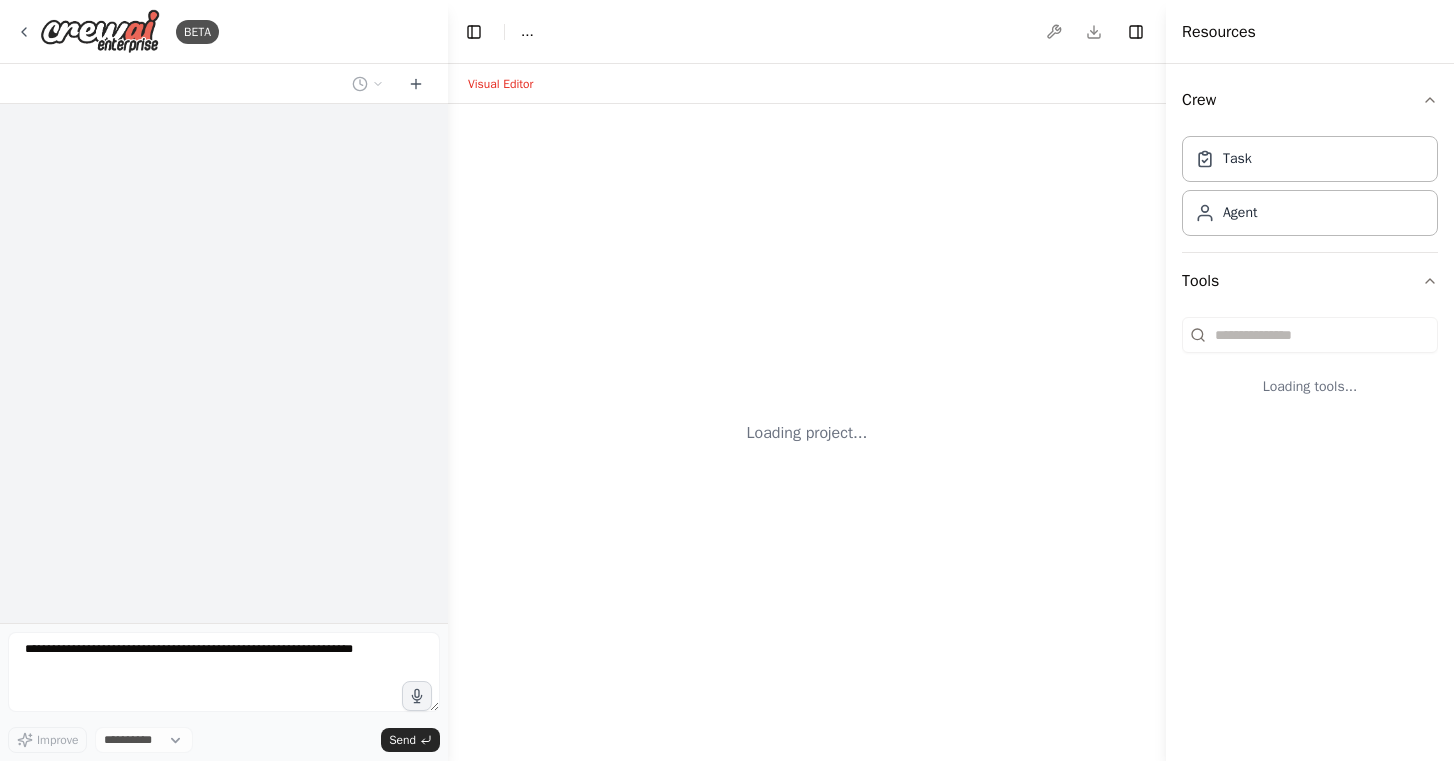 scroll, scrollTop: 0, scrollLeft: 0, axis: both 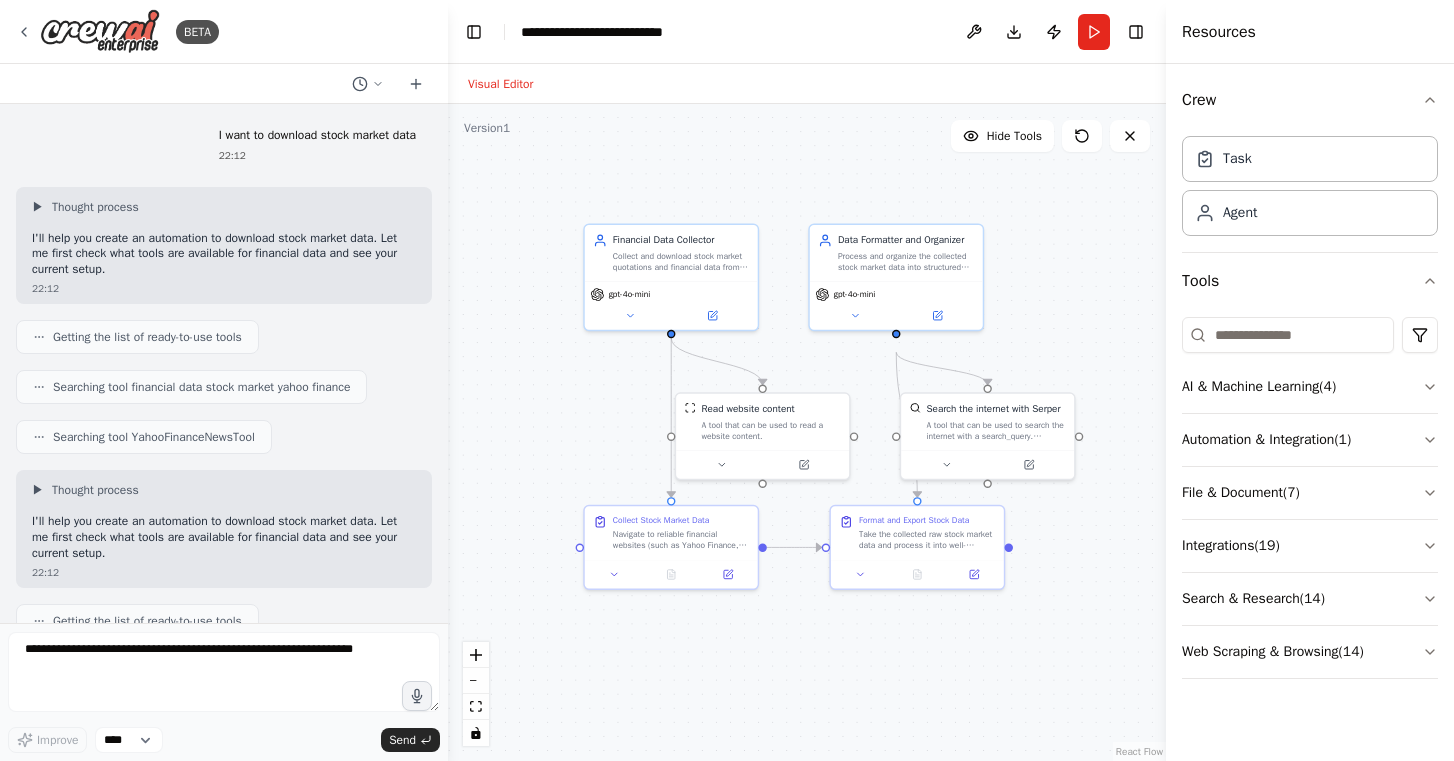 click on "Getting the list of ready-to-use tools" at bounding box center [147, 337] 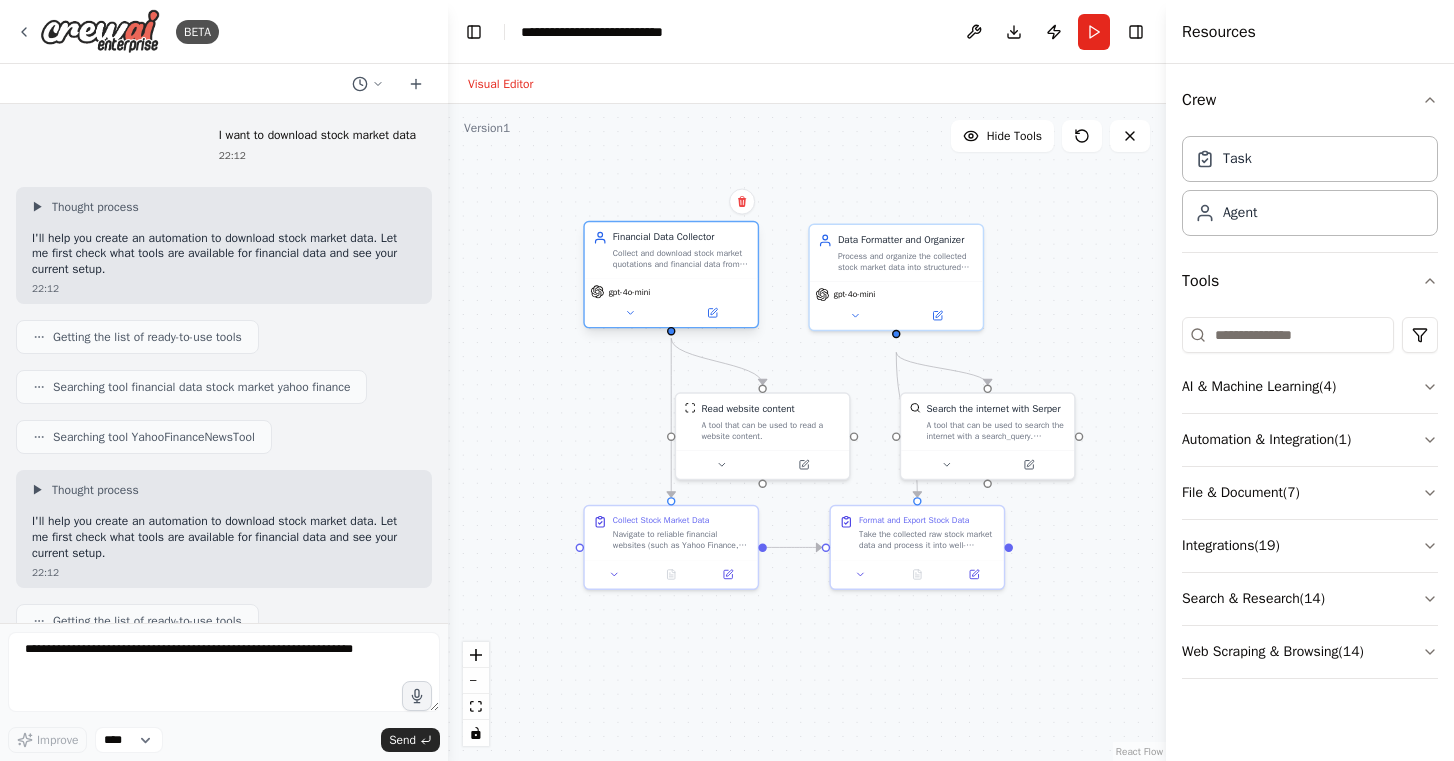 click on "Financial Data Collector Collect and download stock market quotations and financial data from reliable financial websites for {stock_symbols} stocks, focusing on current prices, volumes, and key market indicators" at bounding box center [681, 250] 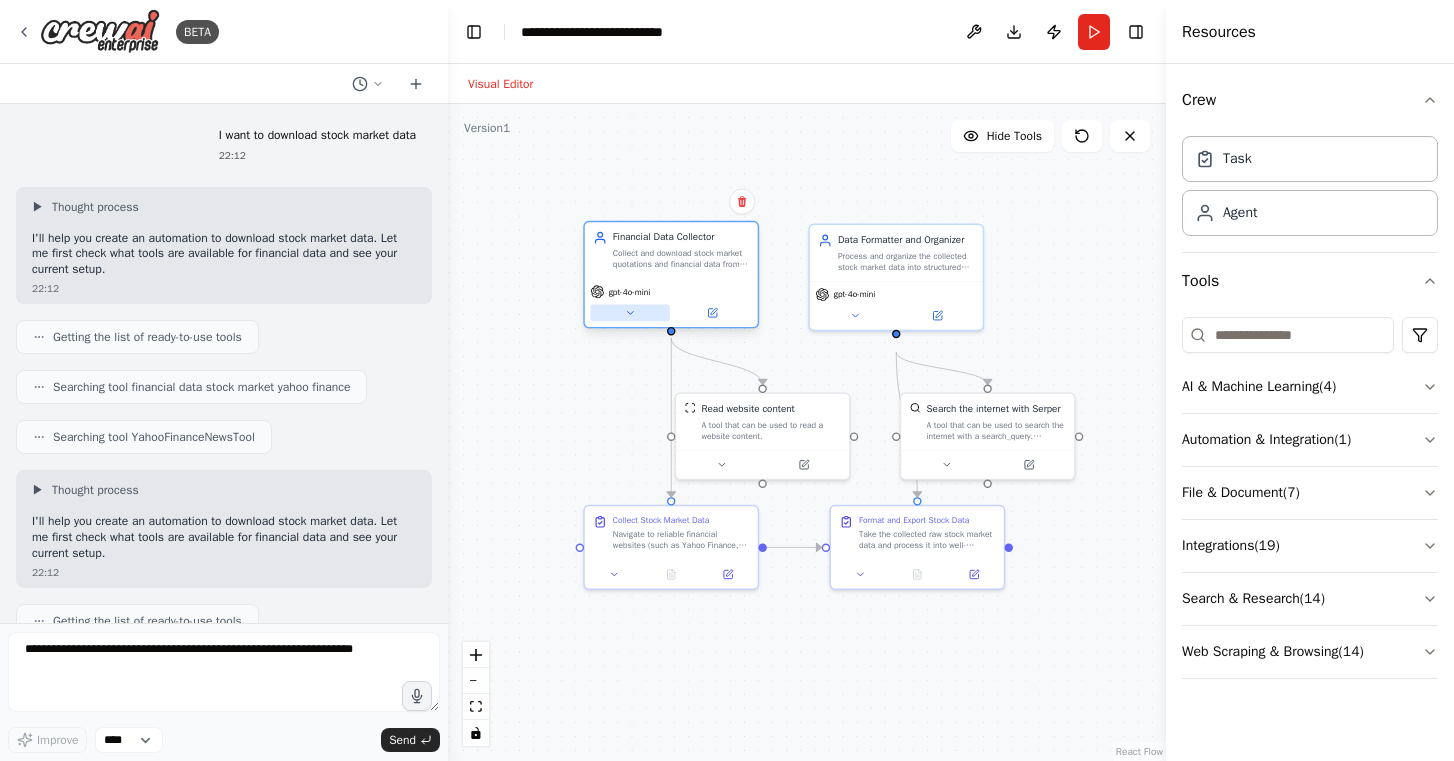 click 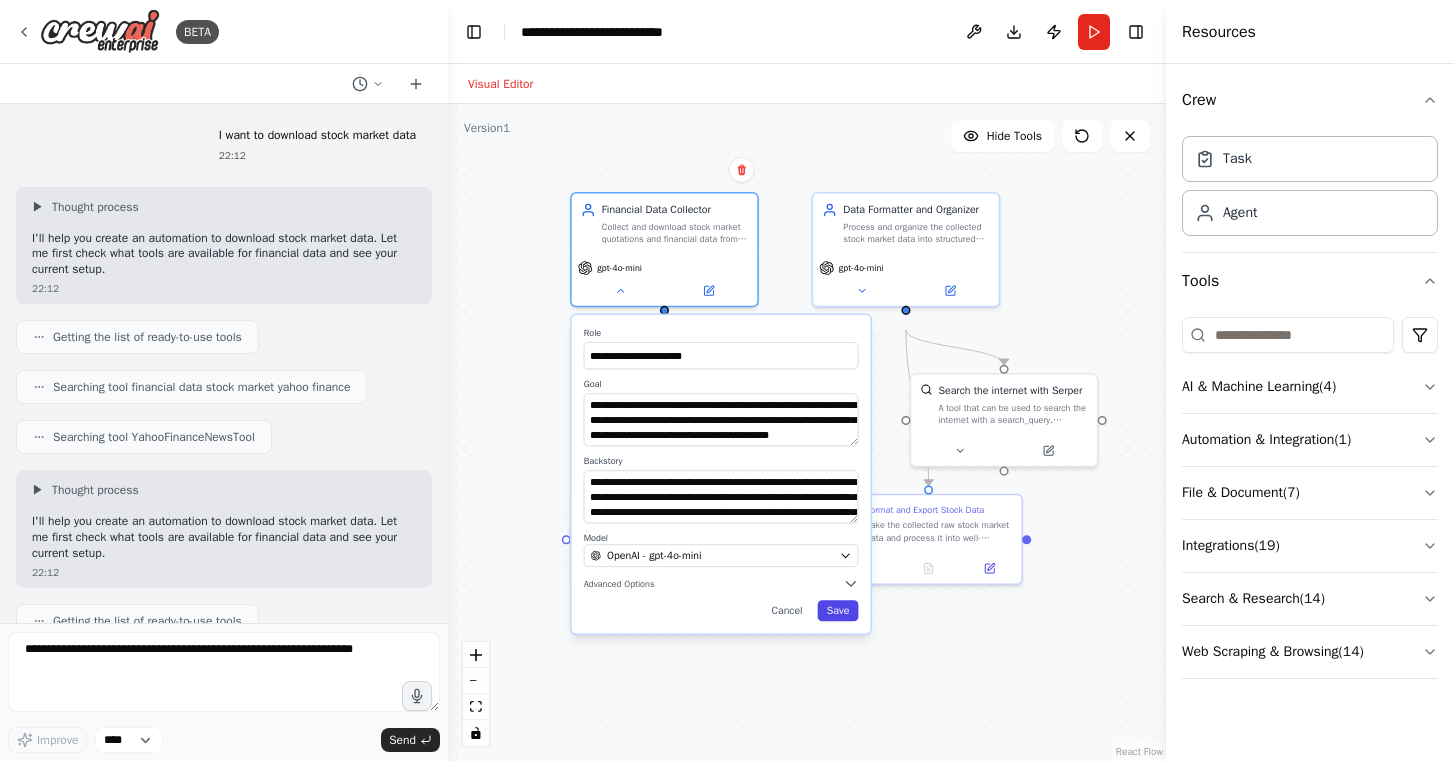click on "Save" at bounding box center [838, 610] 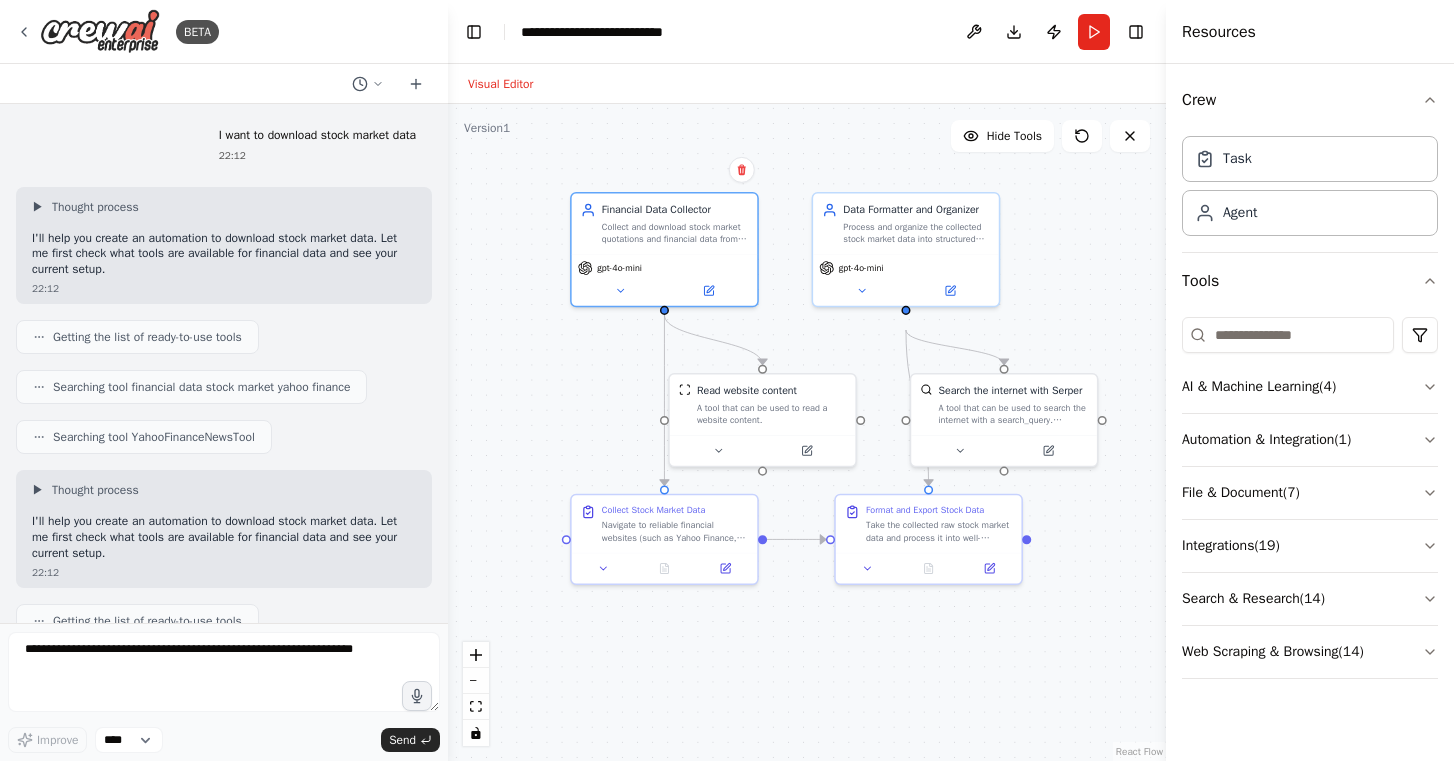 scroll, scrollTop: -1, scrollLeft: 0, axis: vertical 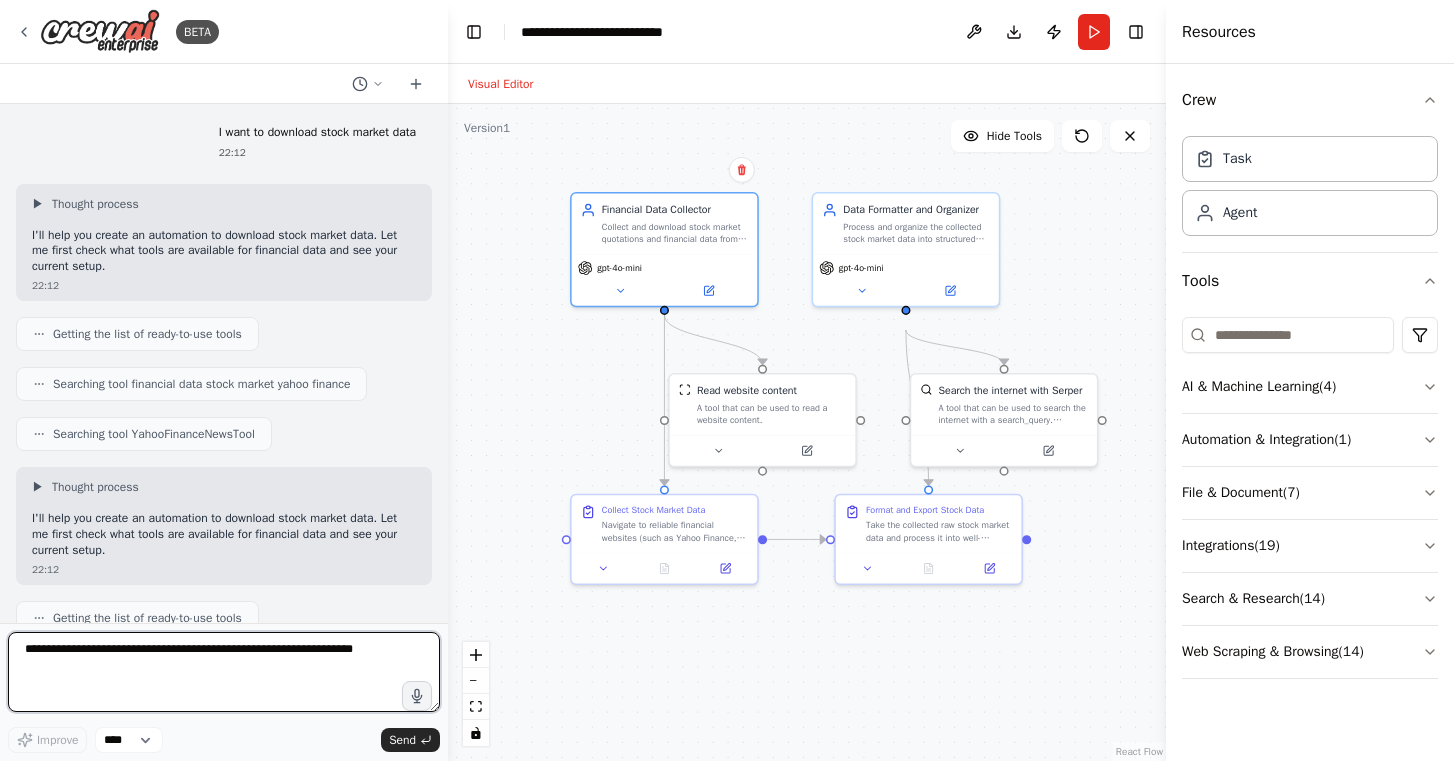 click at bounding box center (224, 672) 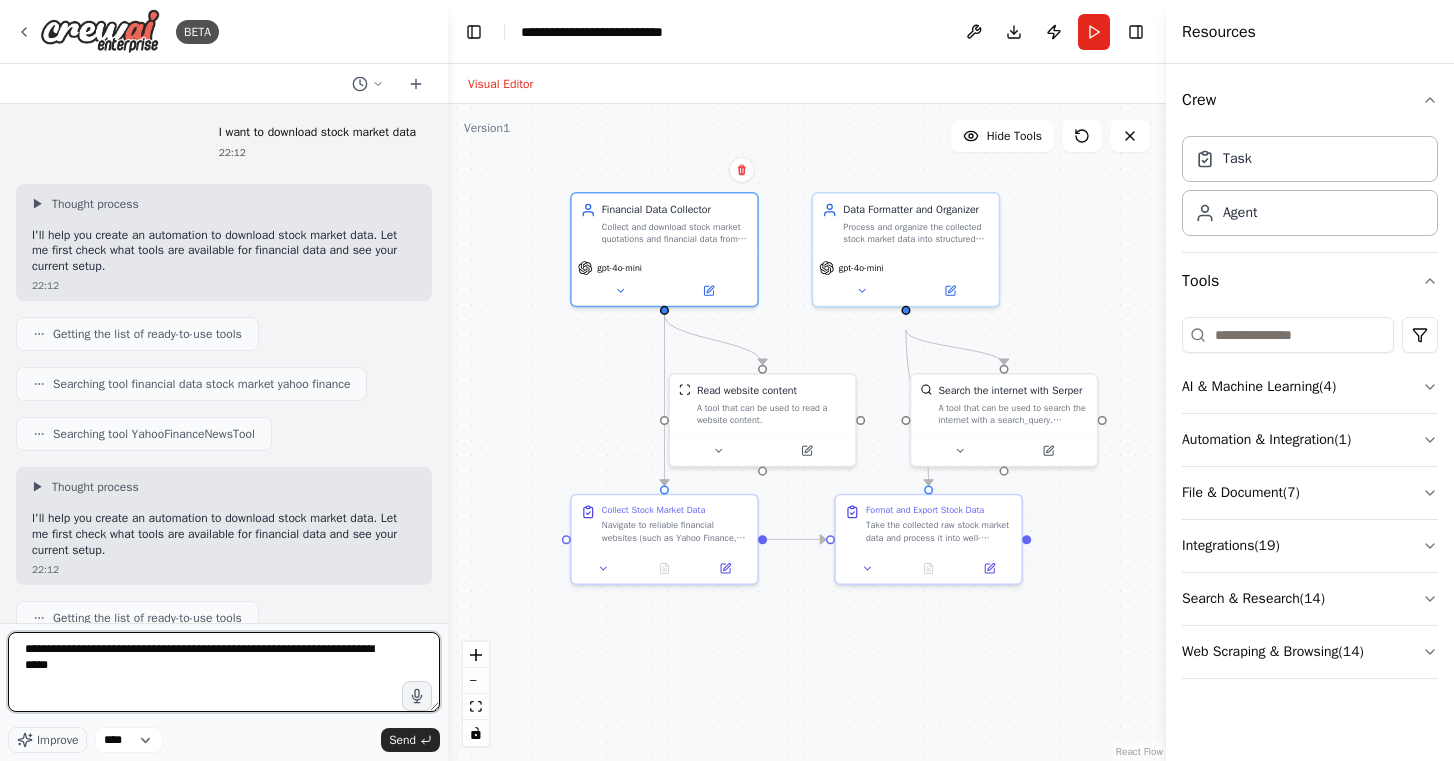 type on "**********" 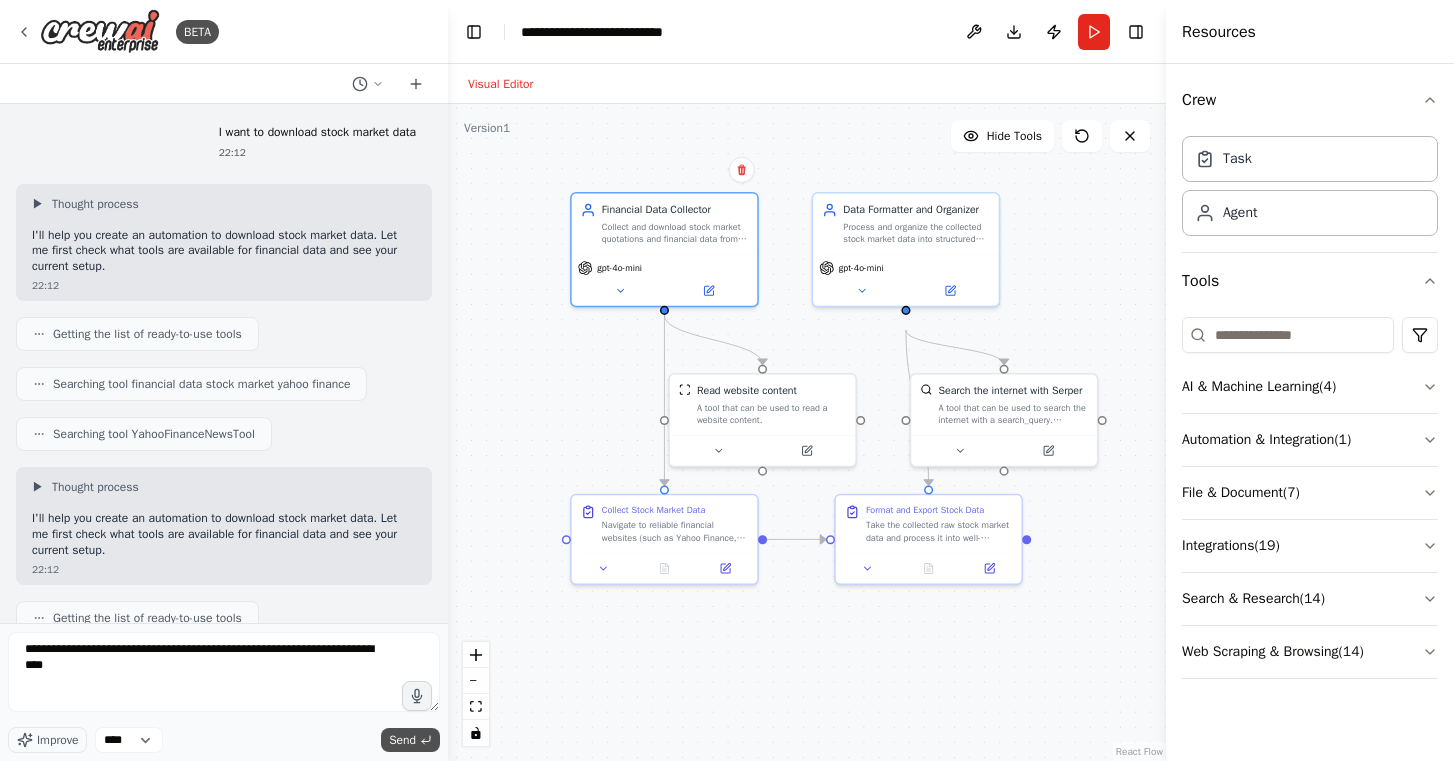 drag, startPoint x: 69, startPoint y: 759, endPoint x: 413, endPoint y: 751, distance: 344.09302 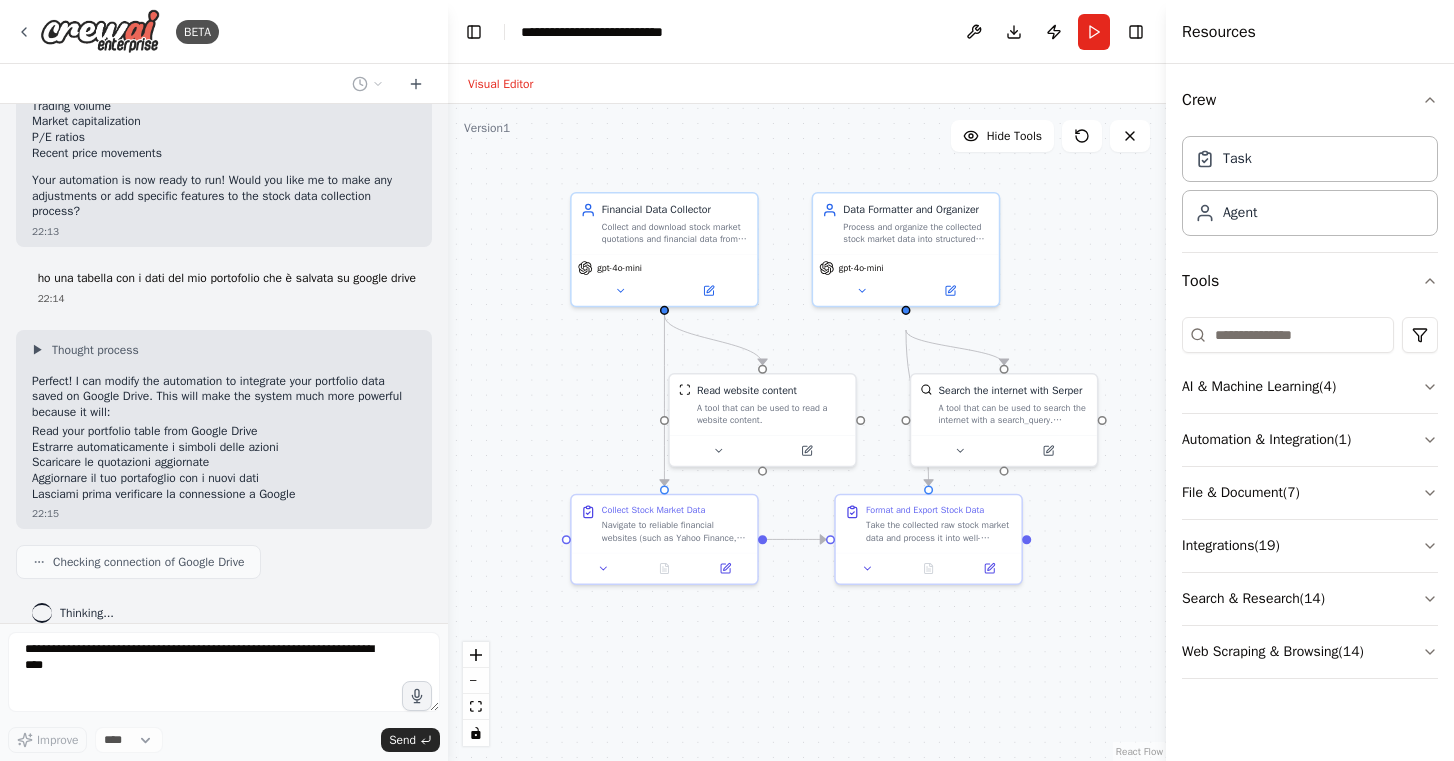 scroll, scrollTop: 1669, scrollLeft: 0, axis: vertical 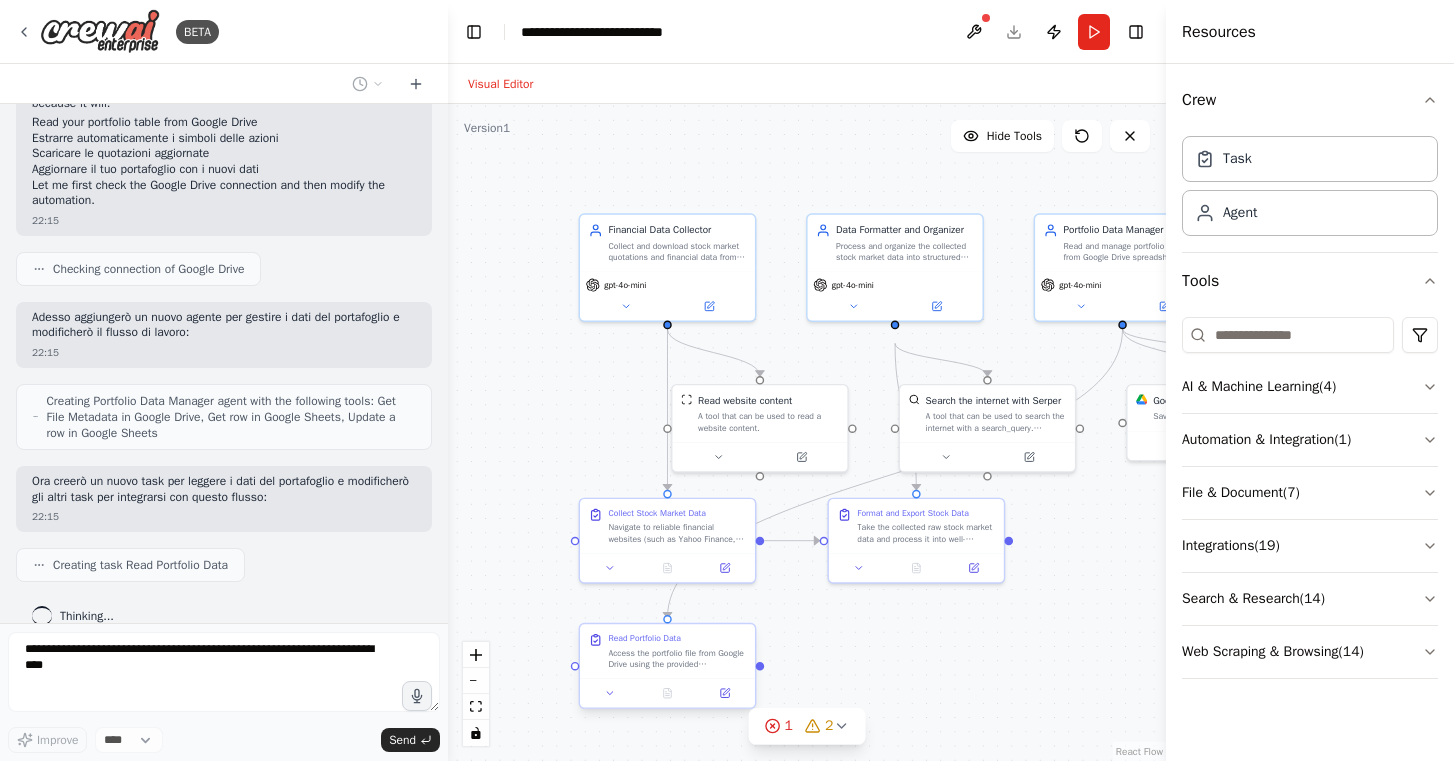 click on "Access the portfolio file from Google Drive using the provided {portfolio_file_id}. Read the spreadsheet data to extract stock symbols, quantities, purchase prices, and current portfolio structure. Parse the data to identify all unique stock symbols that need price updates. Export the portfolio structure and stock symbols list for further processing." at bounding box center (677, 658) 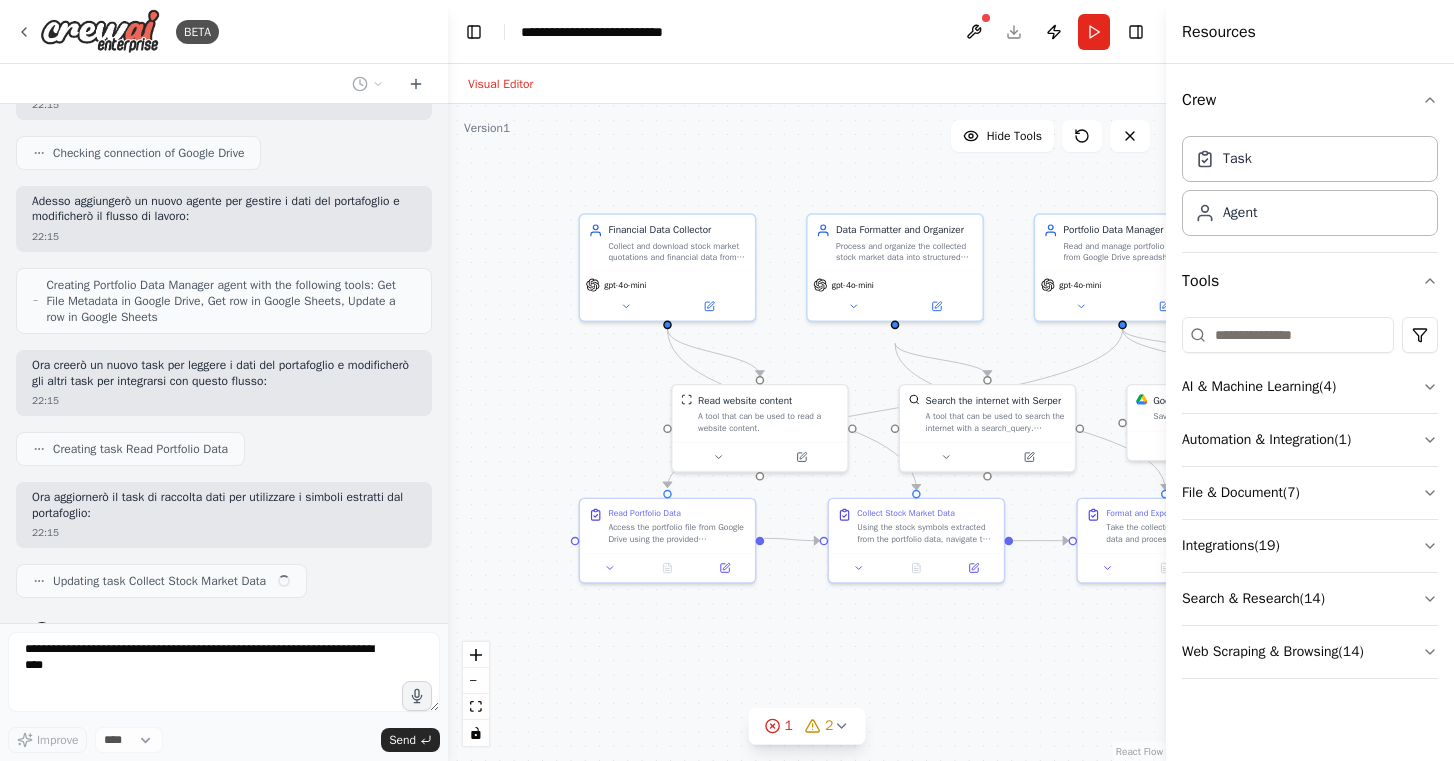 scroll, scrollTop: 2094, scrollLeft: 0, axis: vertical 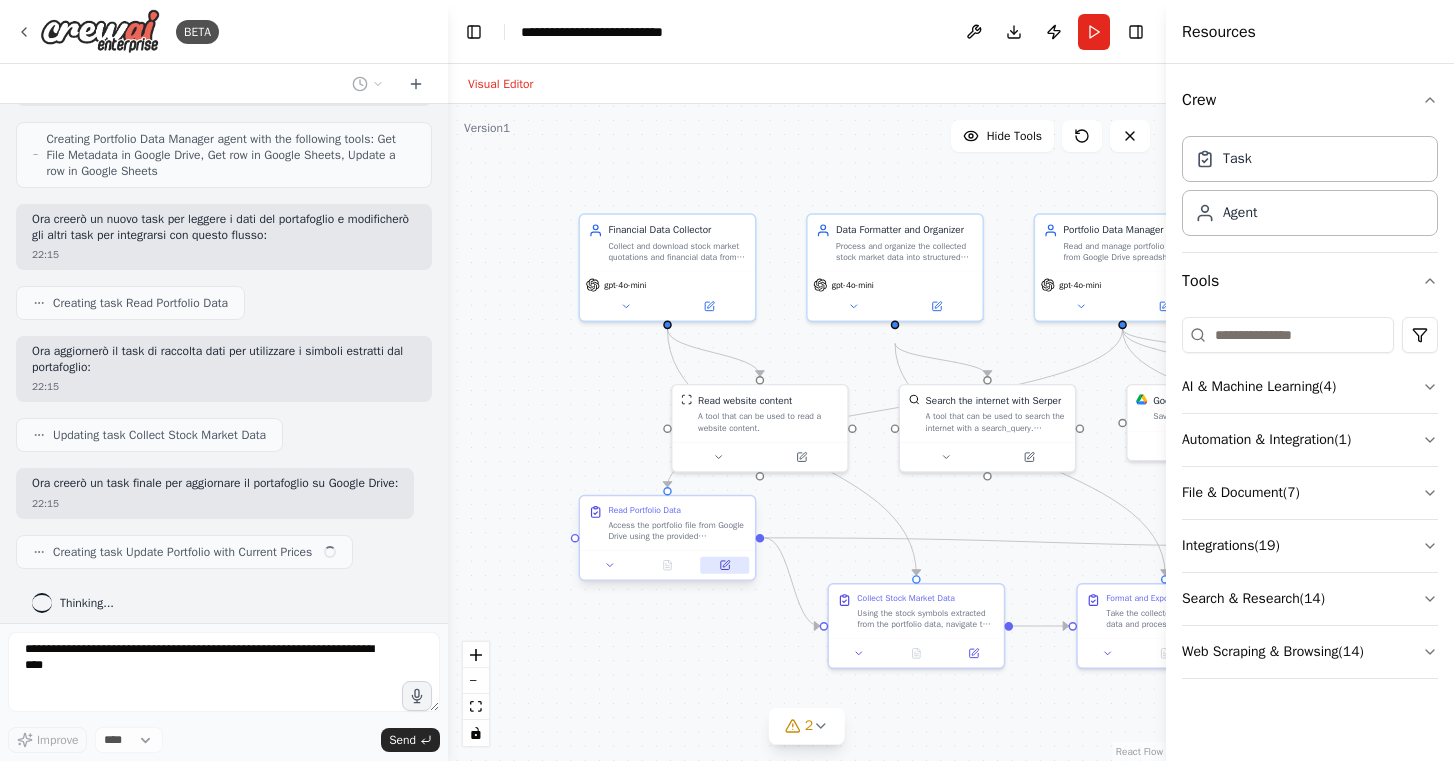 click at bounding box center [724, 565] 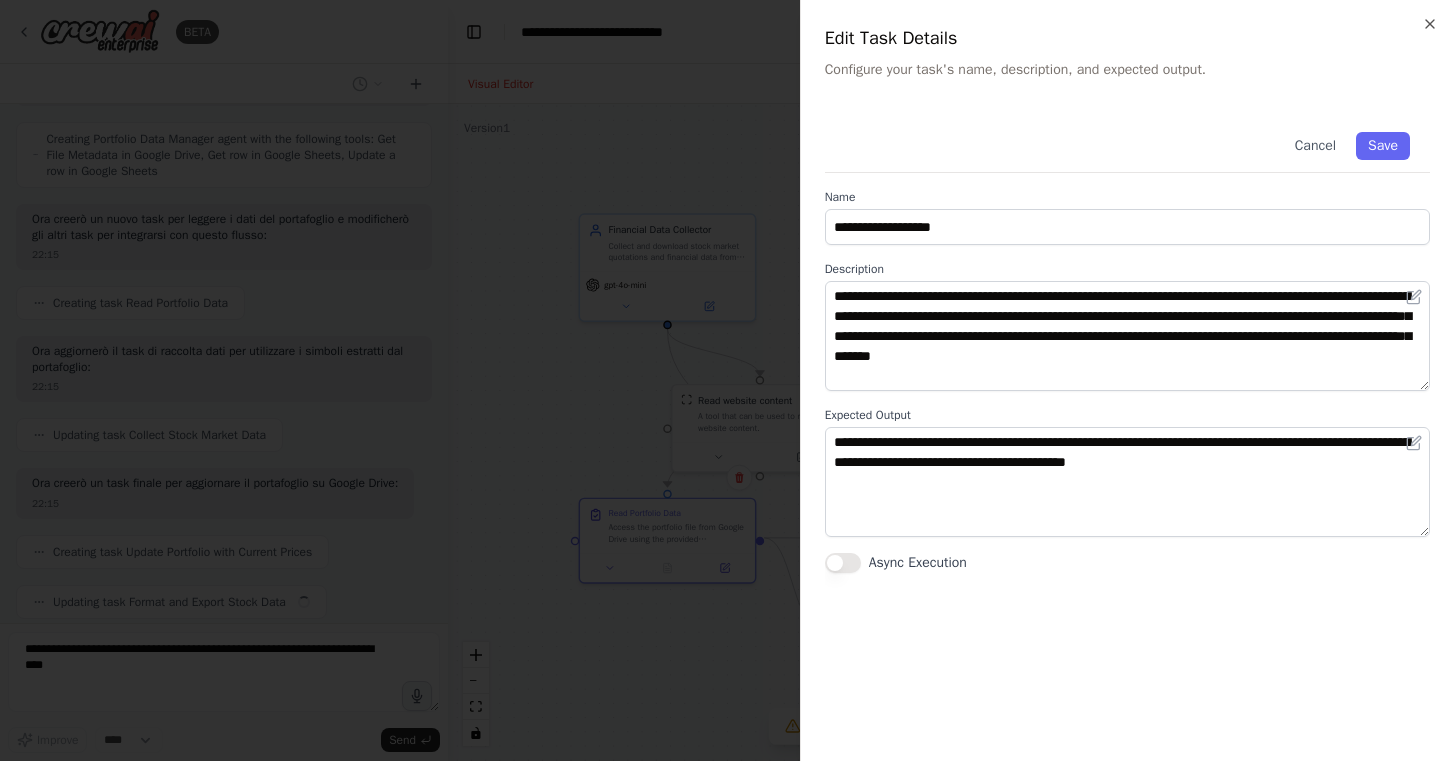 scroll, scrollTop: 2275, scrollLeft: 0, axis: vertical 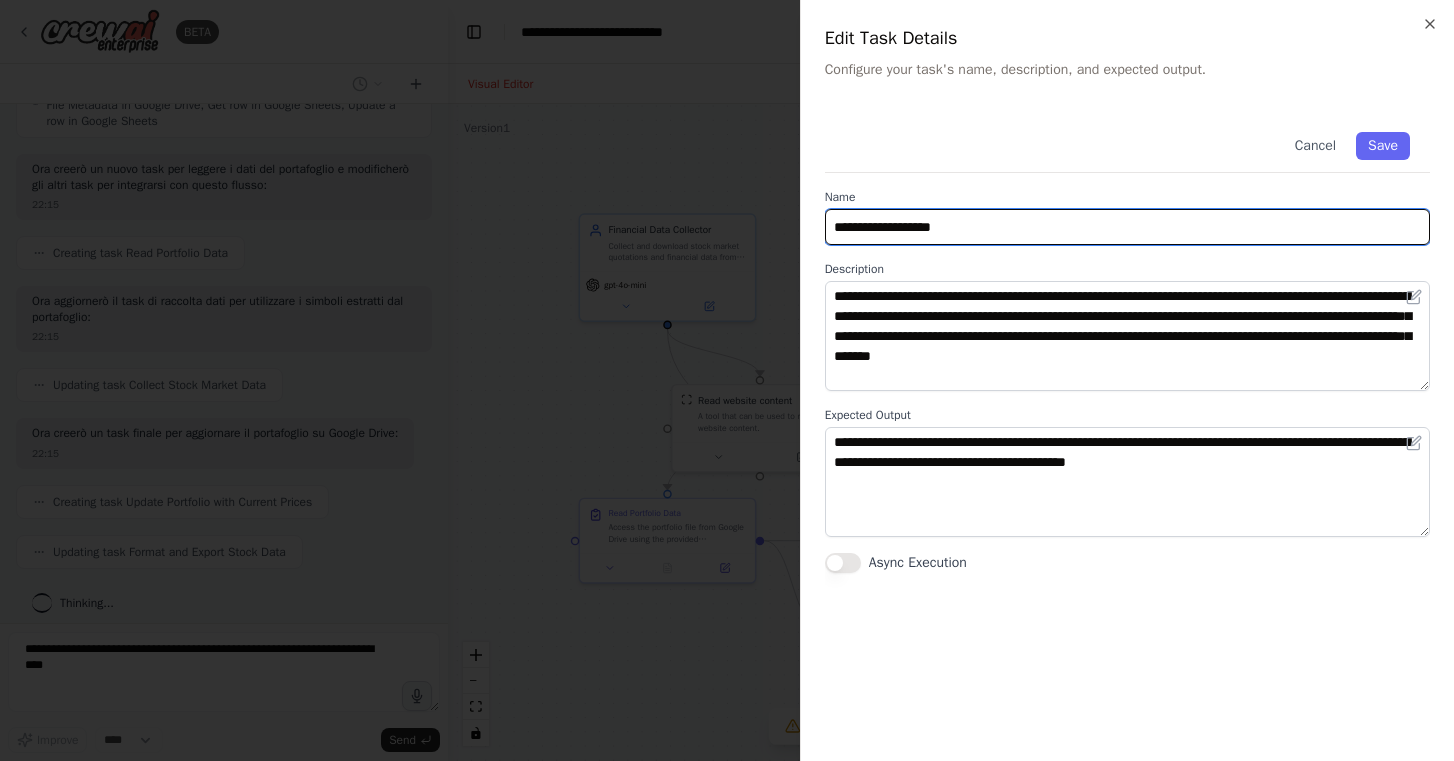 click on "**********" at bounding box center (1127, 227) 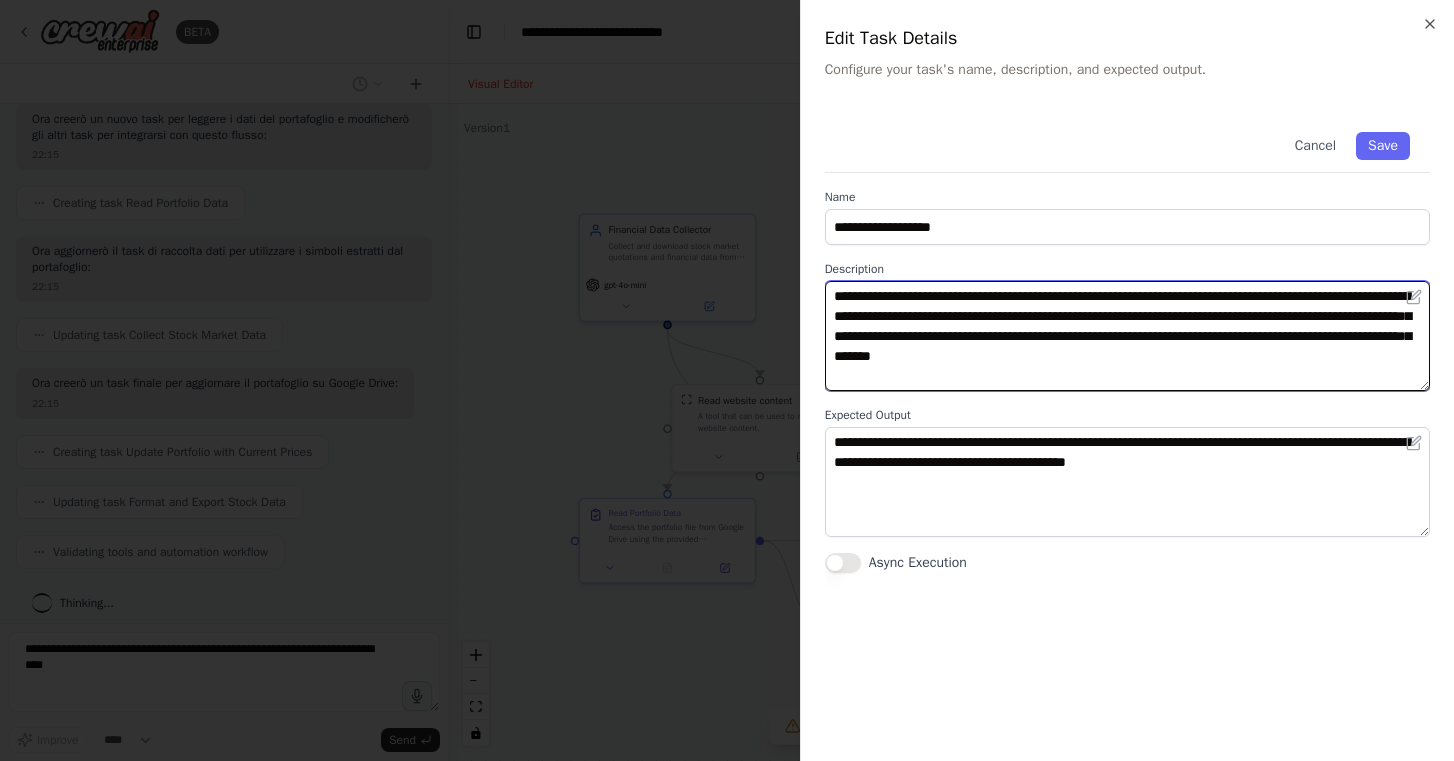 click on "**********" at bounding box center [1127, 336] 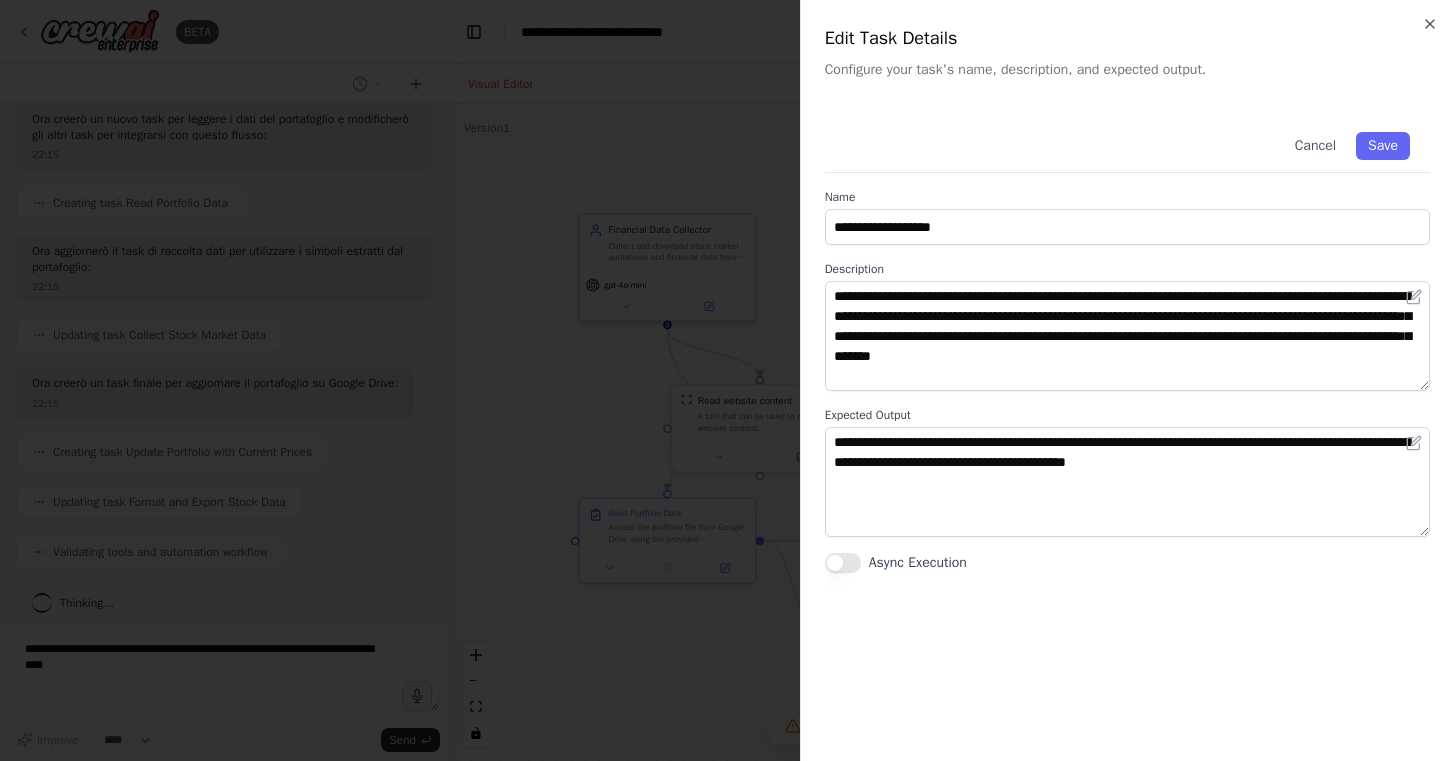 click on "Configure your task's name, description, and expected output." at bounding box center [1127, 70] 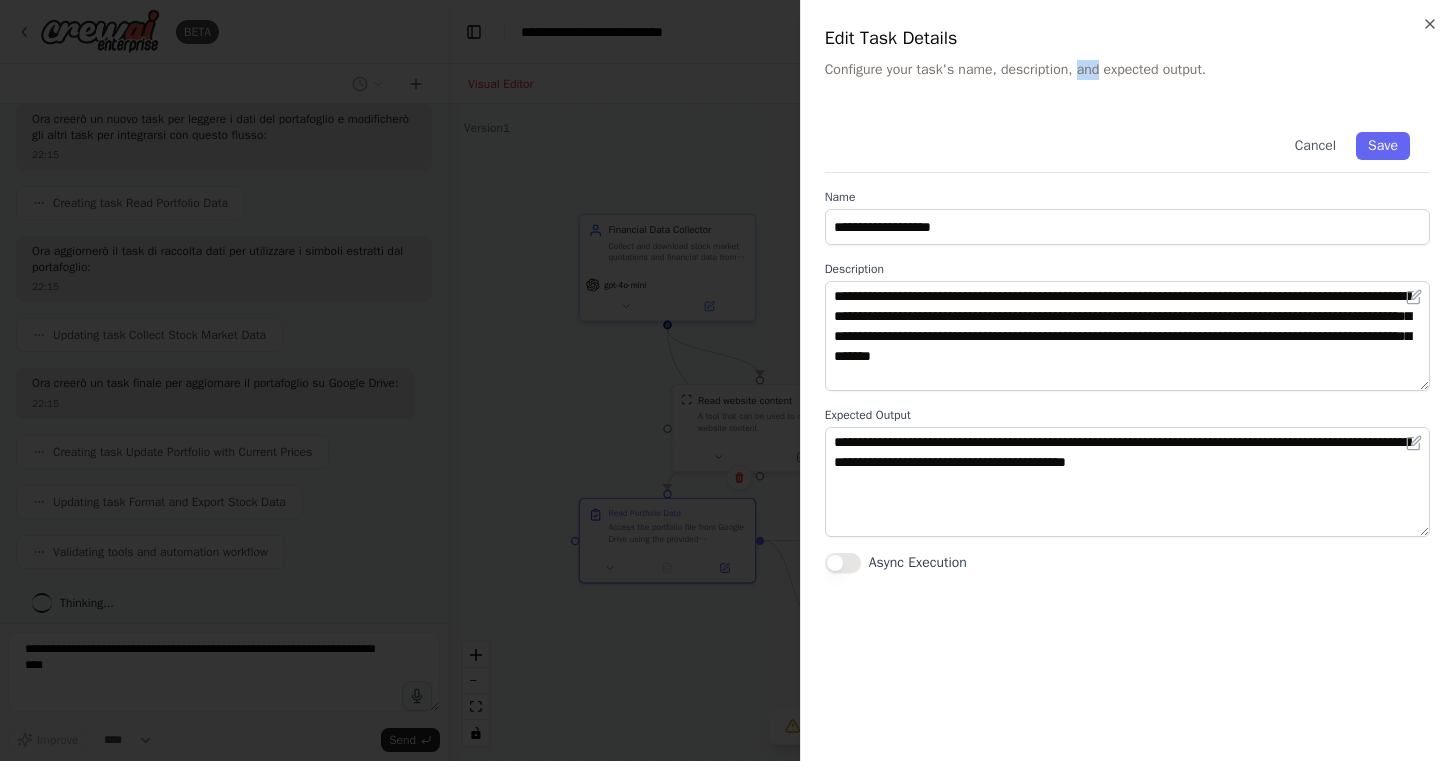 click on "Configure your task's name, description, and expected output." at bounding box center (1127, 70) 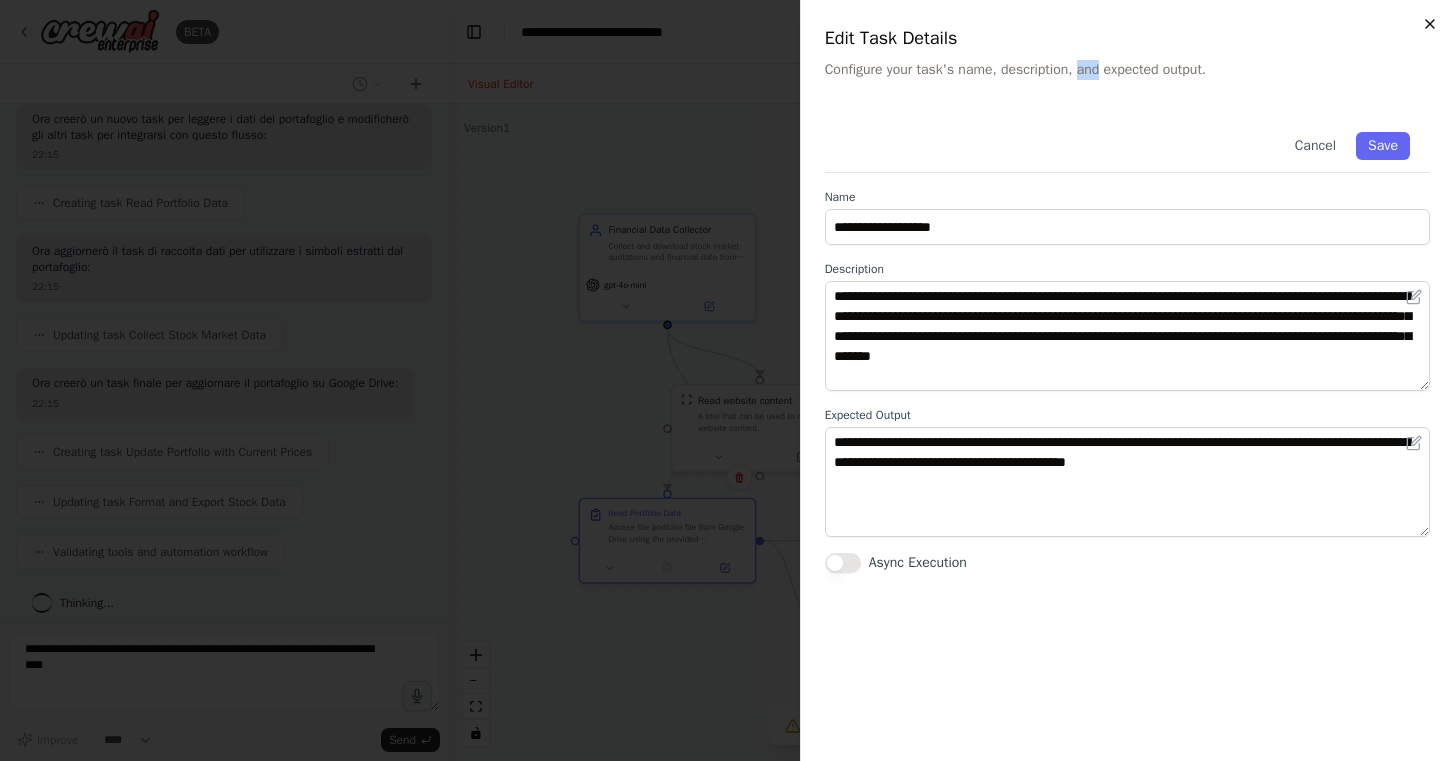 click 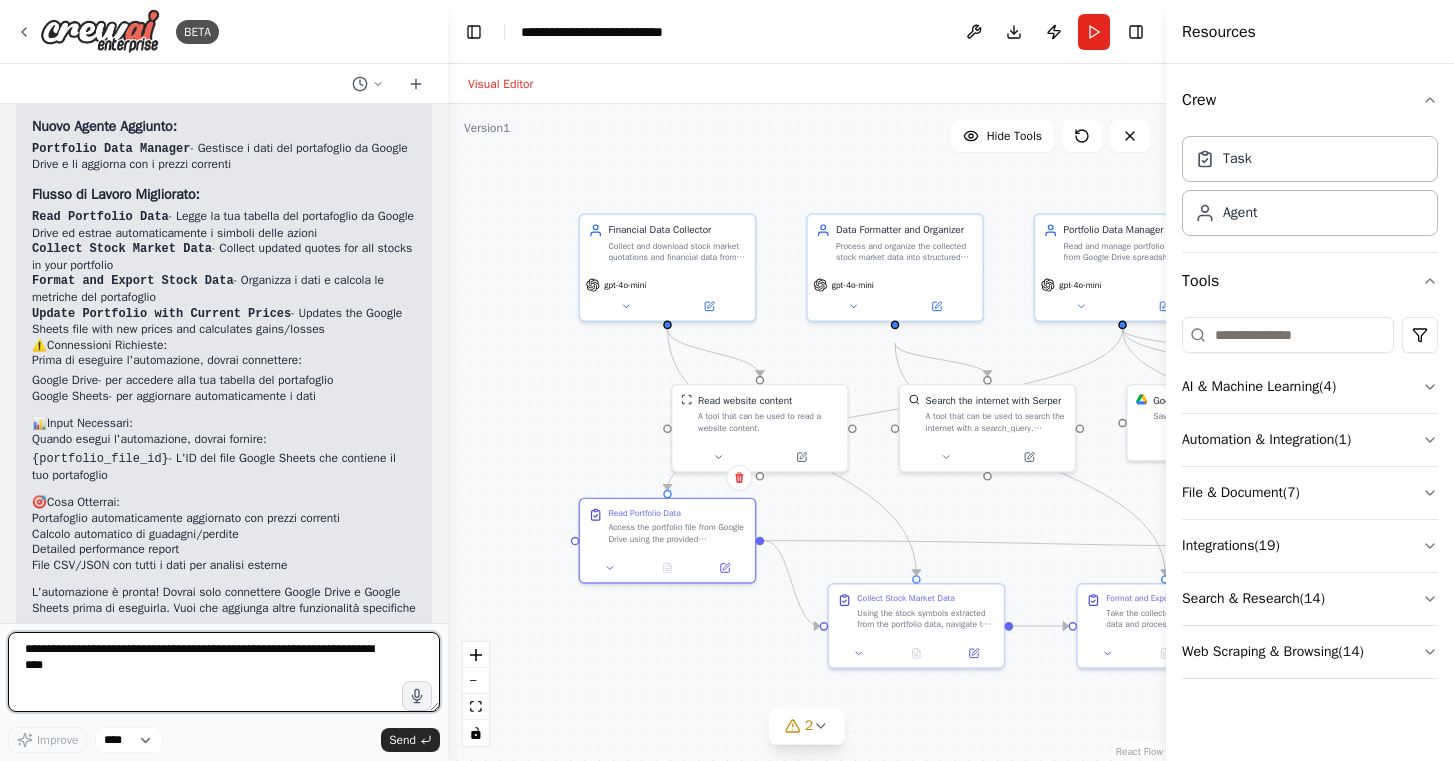 scroll, scrollTop: 2879, scrollLeft: 0, axis: vertical 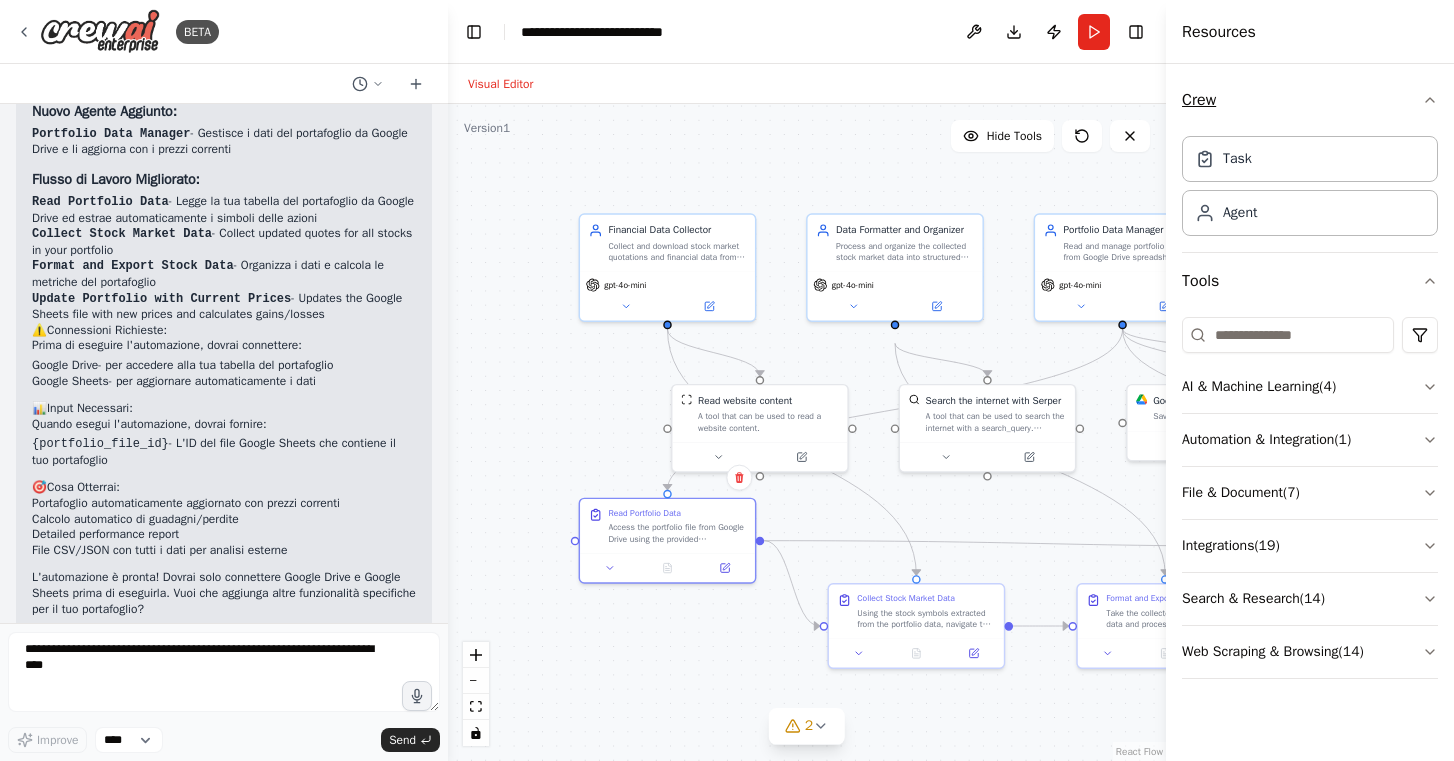 click 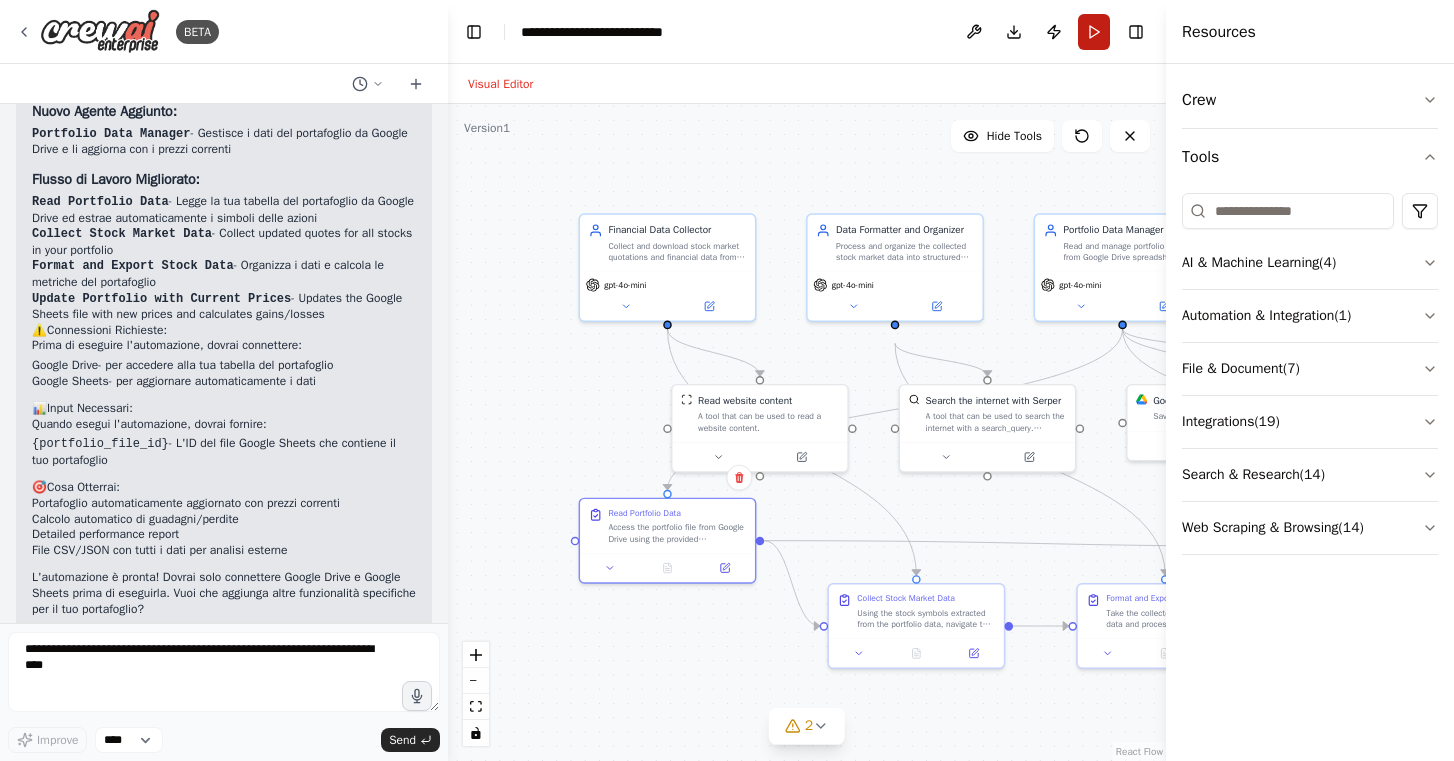 click on "Run" at bounding box center (1094, 32) 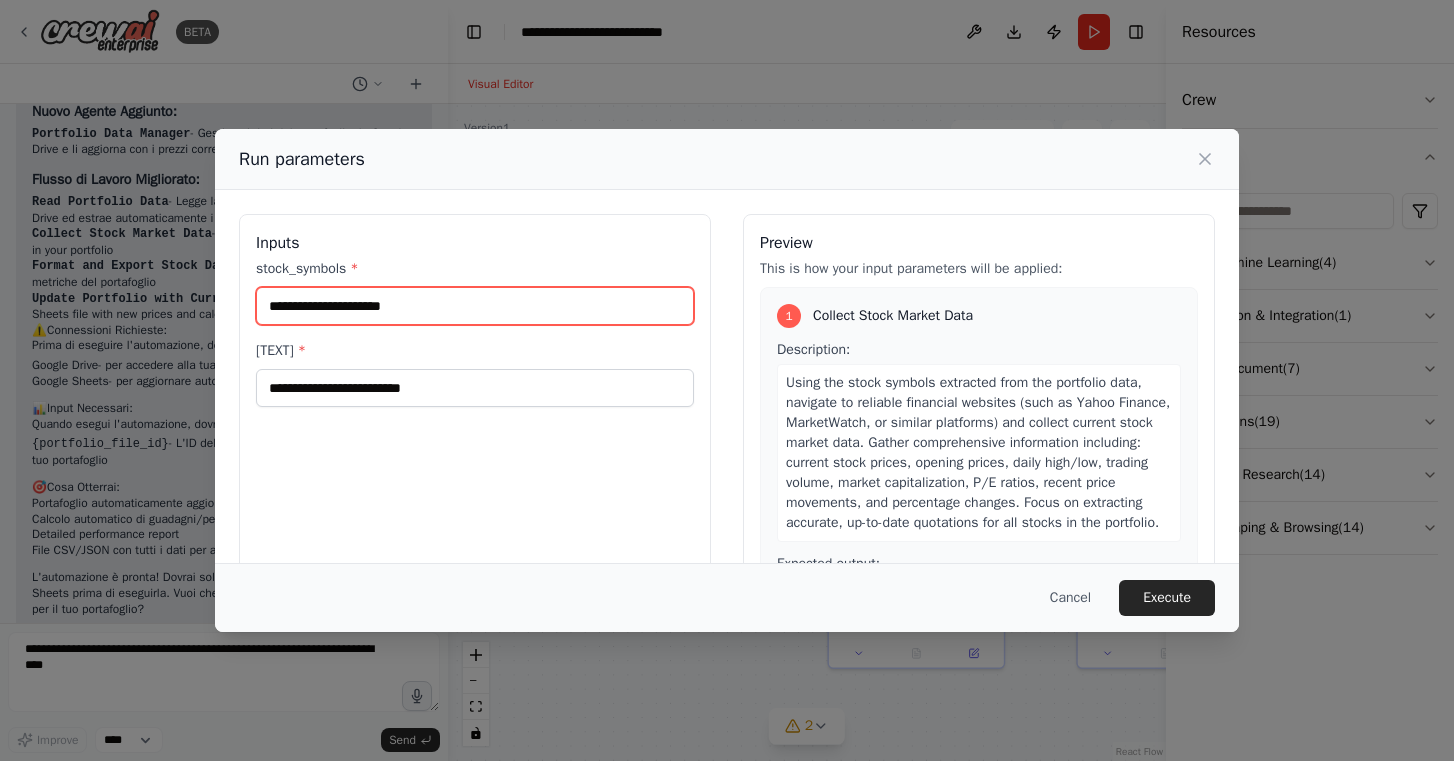 click on "stock_symbols *" at bounding box center [475, 306] 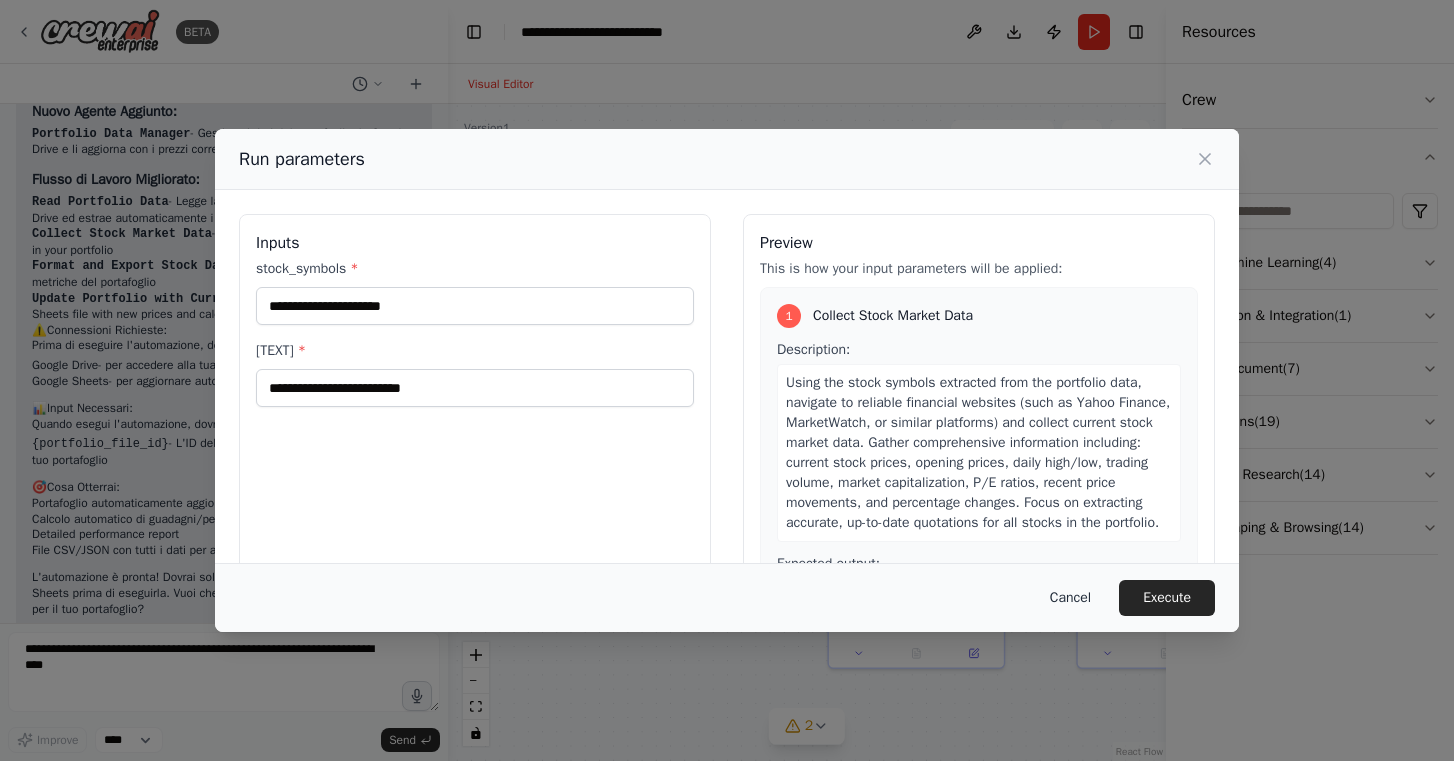 click on "Cancel" at bounding box center [1070, 598] 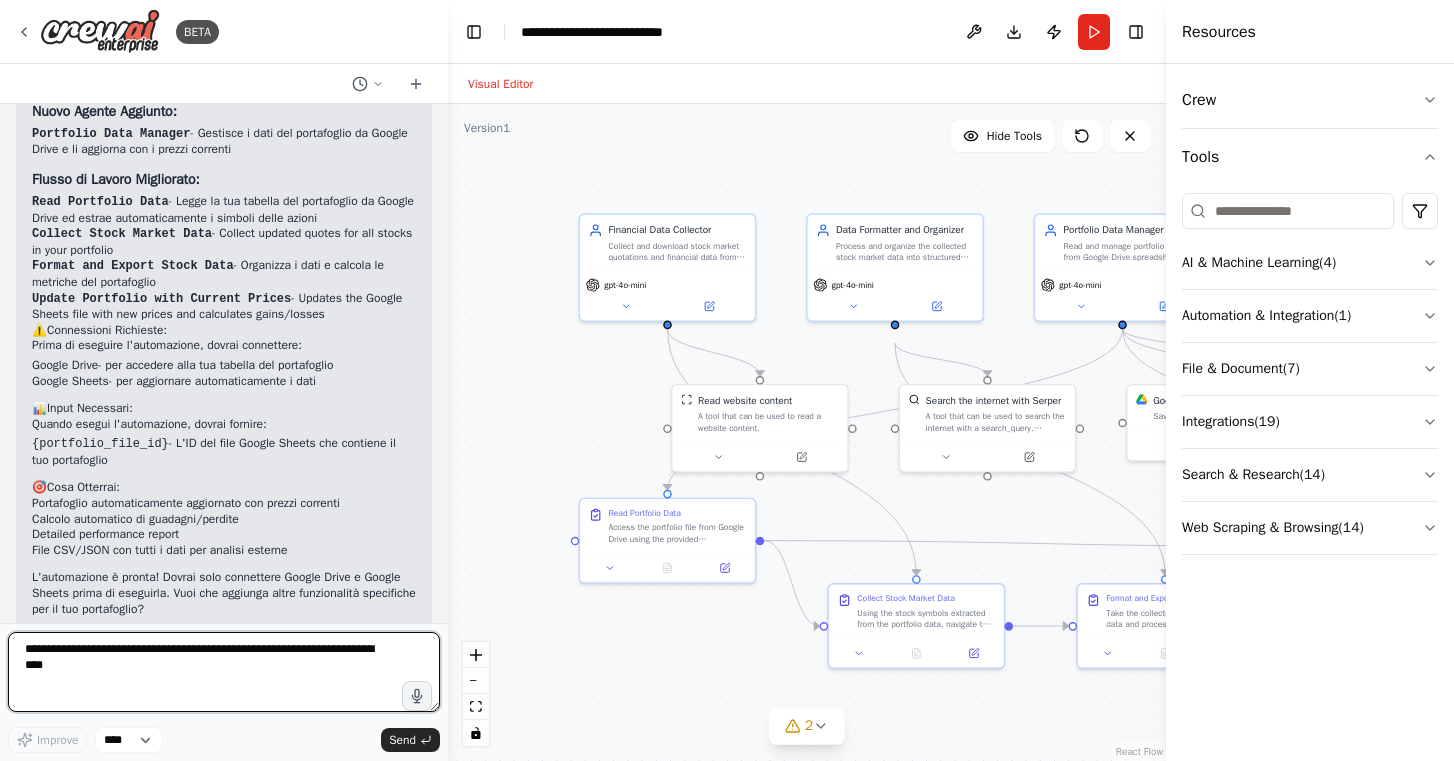 click on "**********" at bounding box center [224, 672] 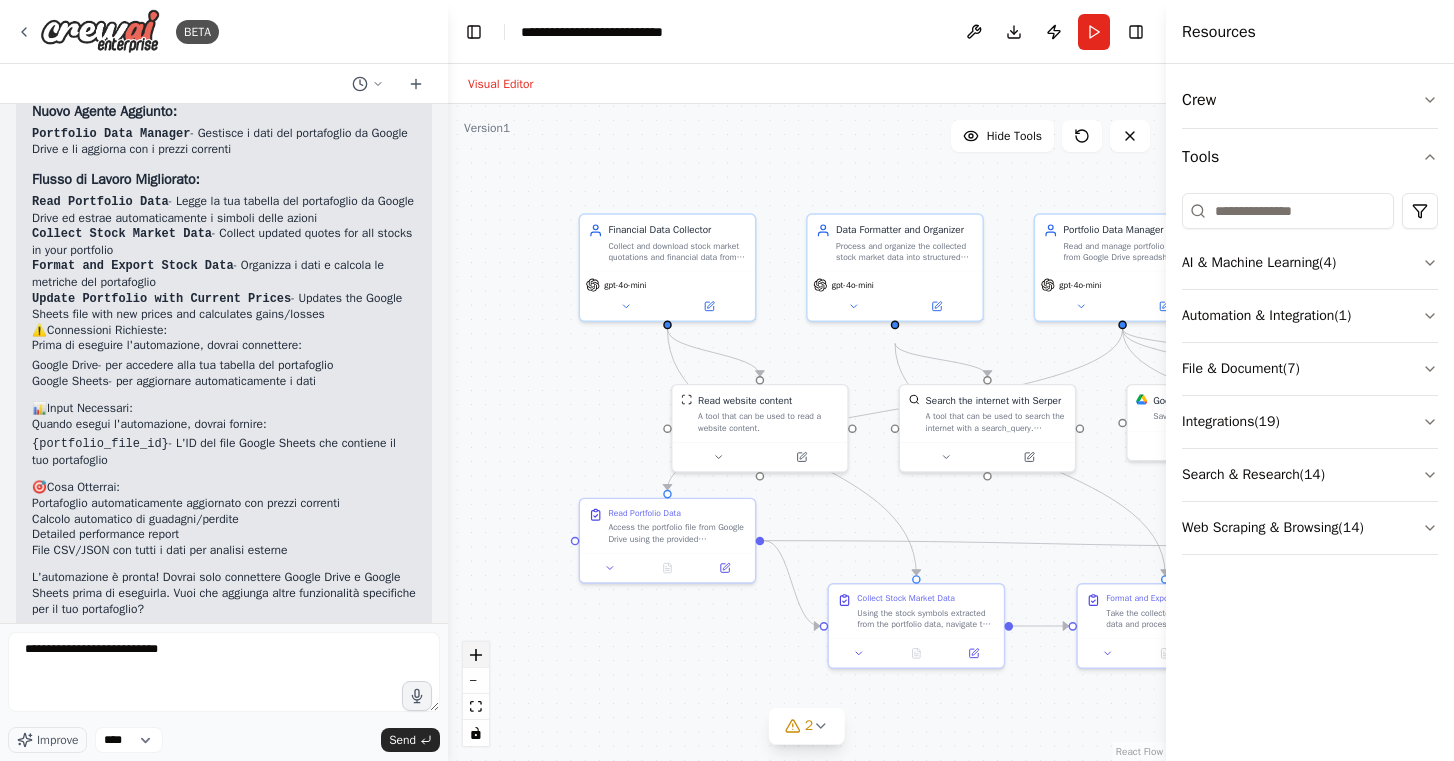click at bounding box center [476, 655] 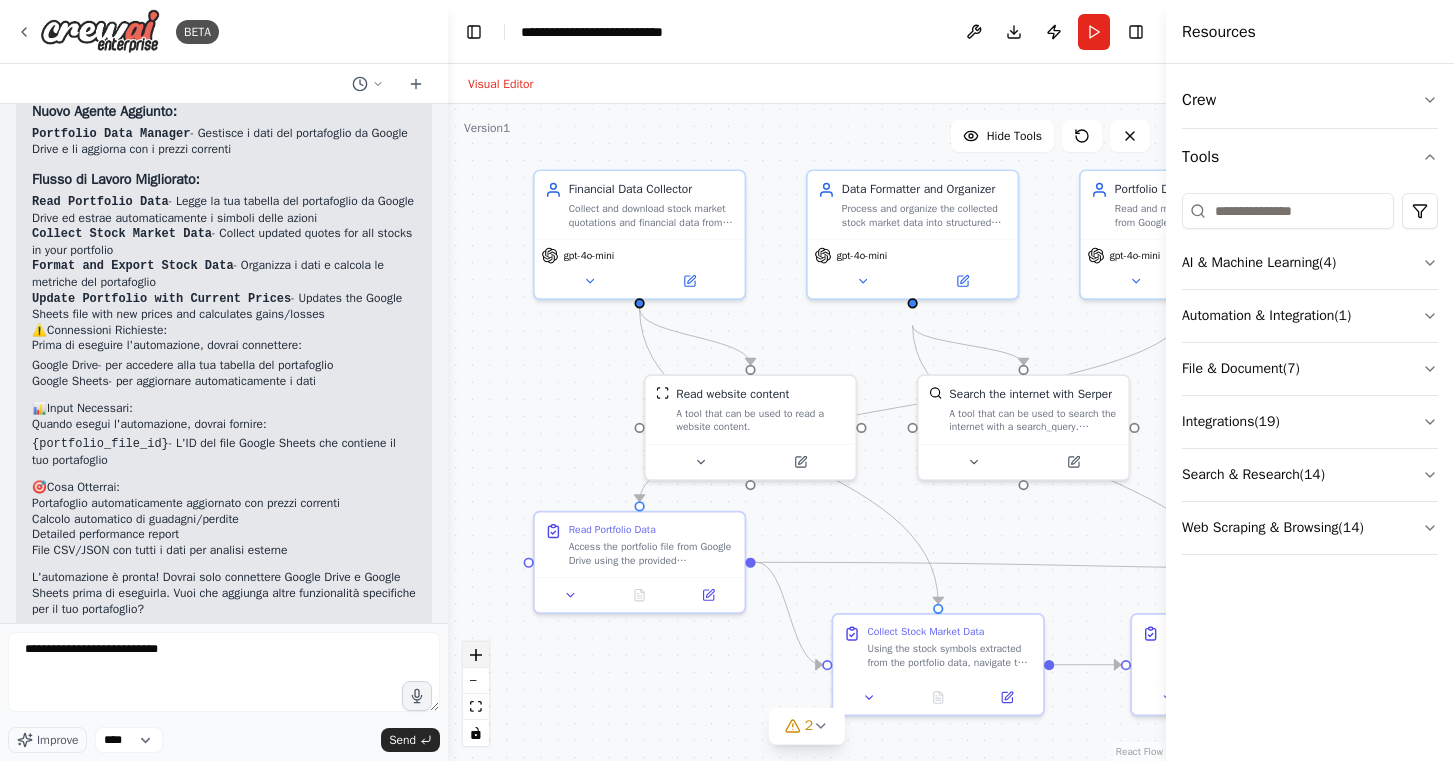 click at bounding box center [476, 655] 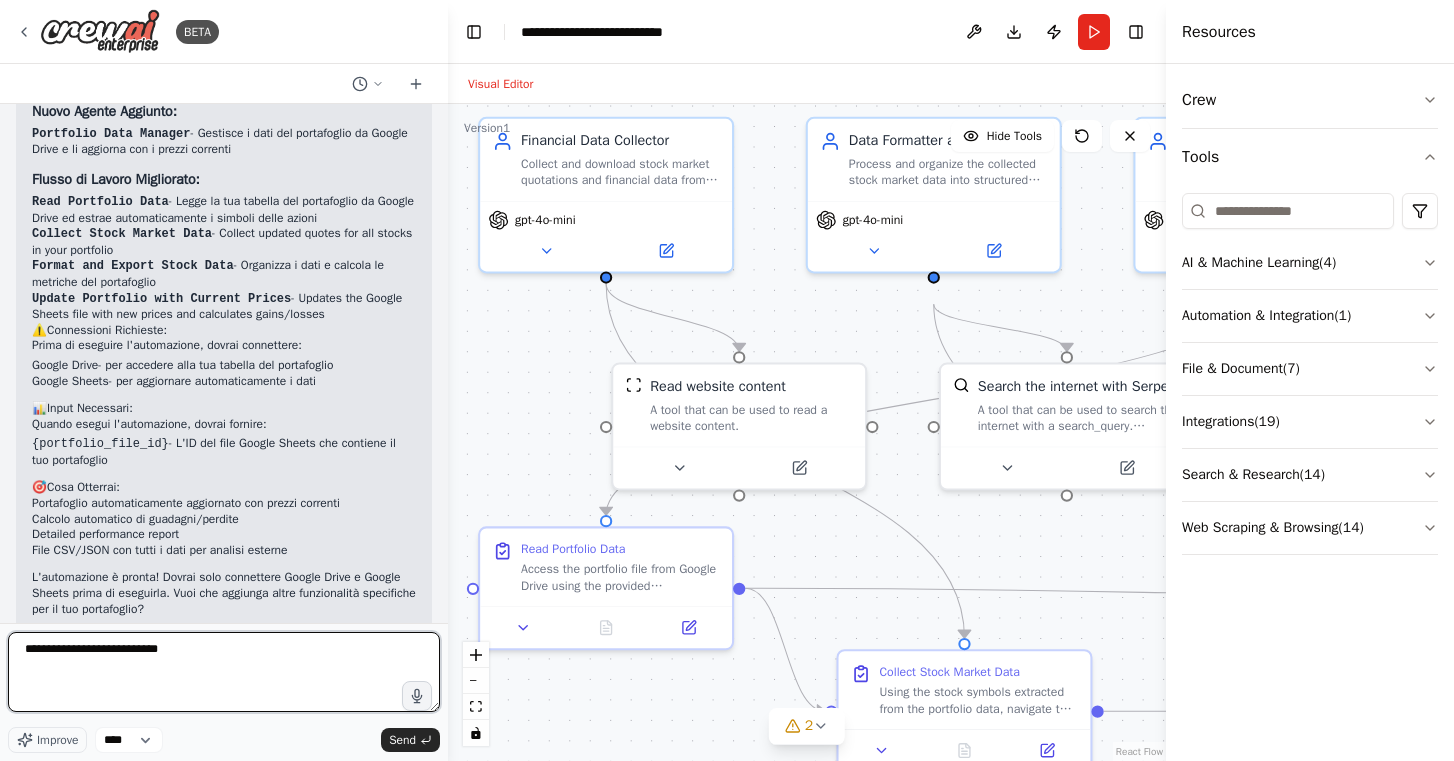 click on "**********" at bounding box center (224, 672) 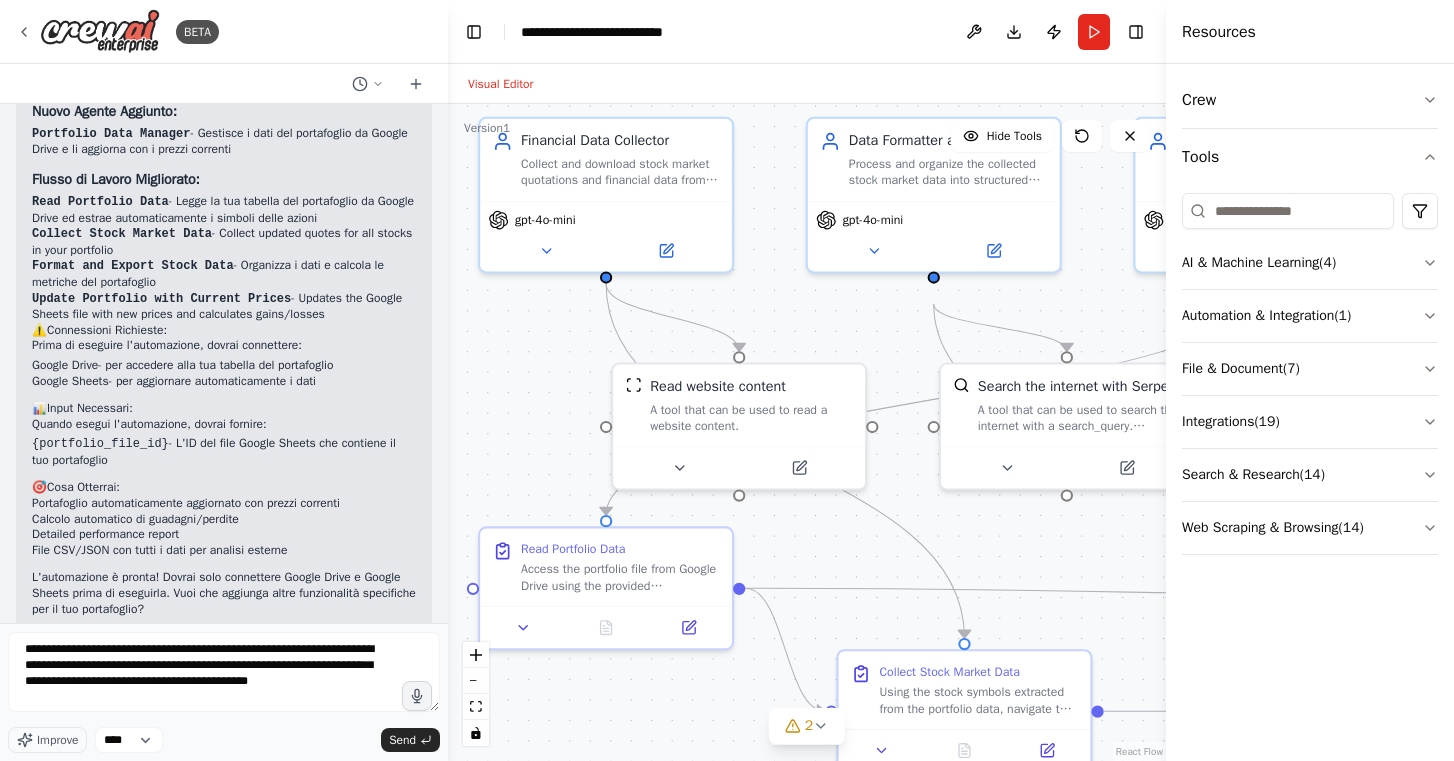 click on "**********" at bounding box center [224, 672] 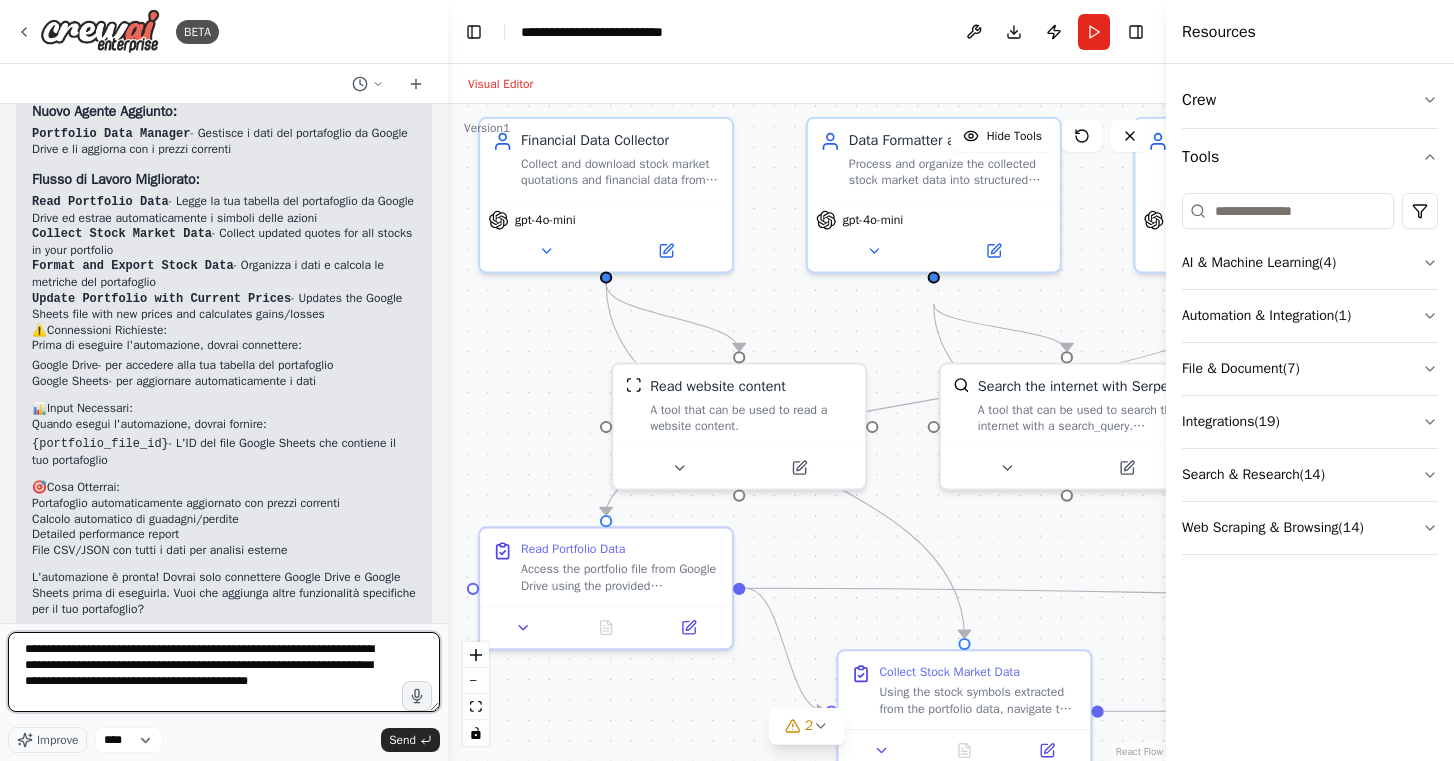 click on "**********" at bounding box center (224, 672) 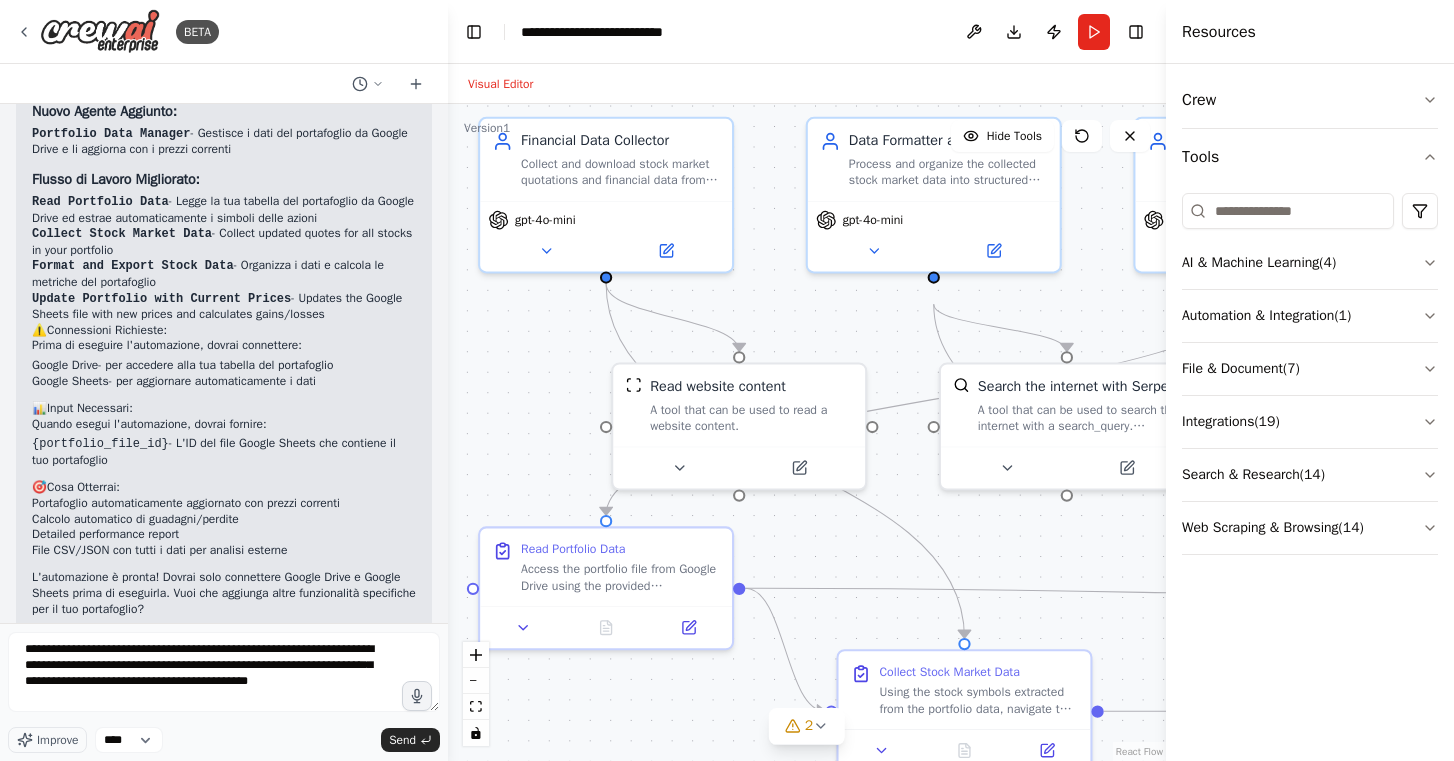 click on "**********" at bounding box center (224, 692) 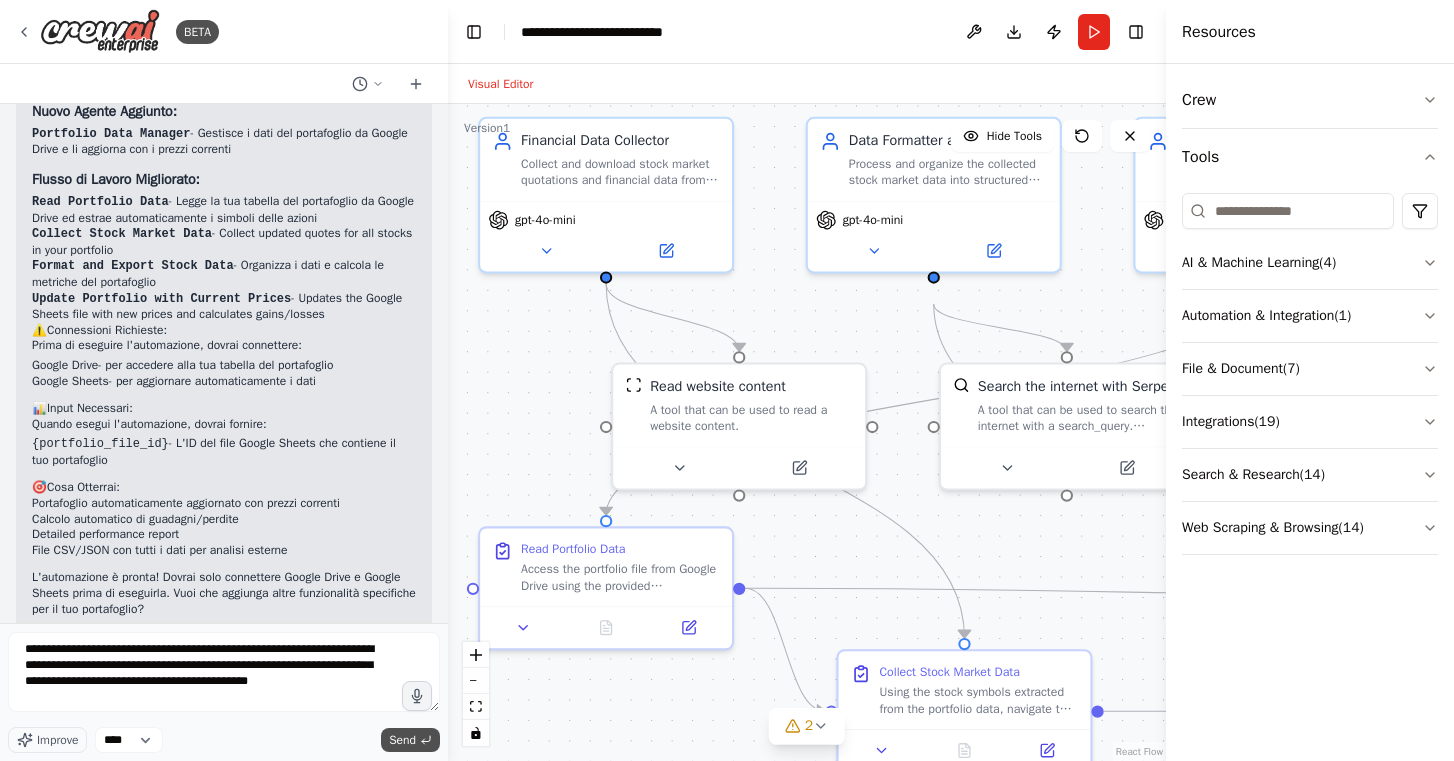 click on "Send" at bounding box center [402, 740] 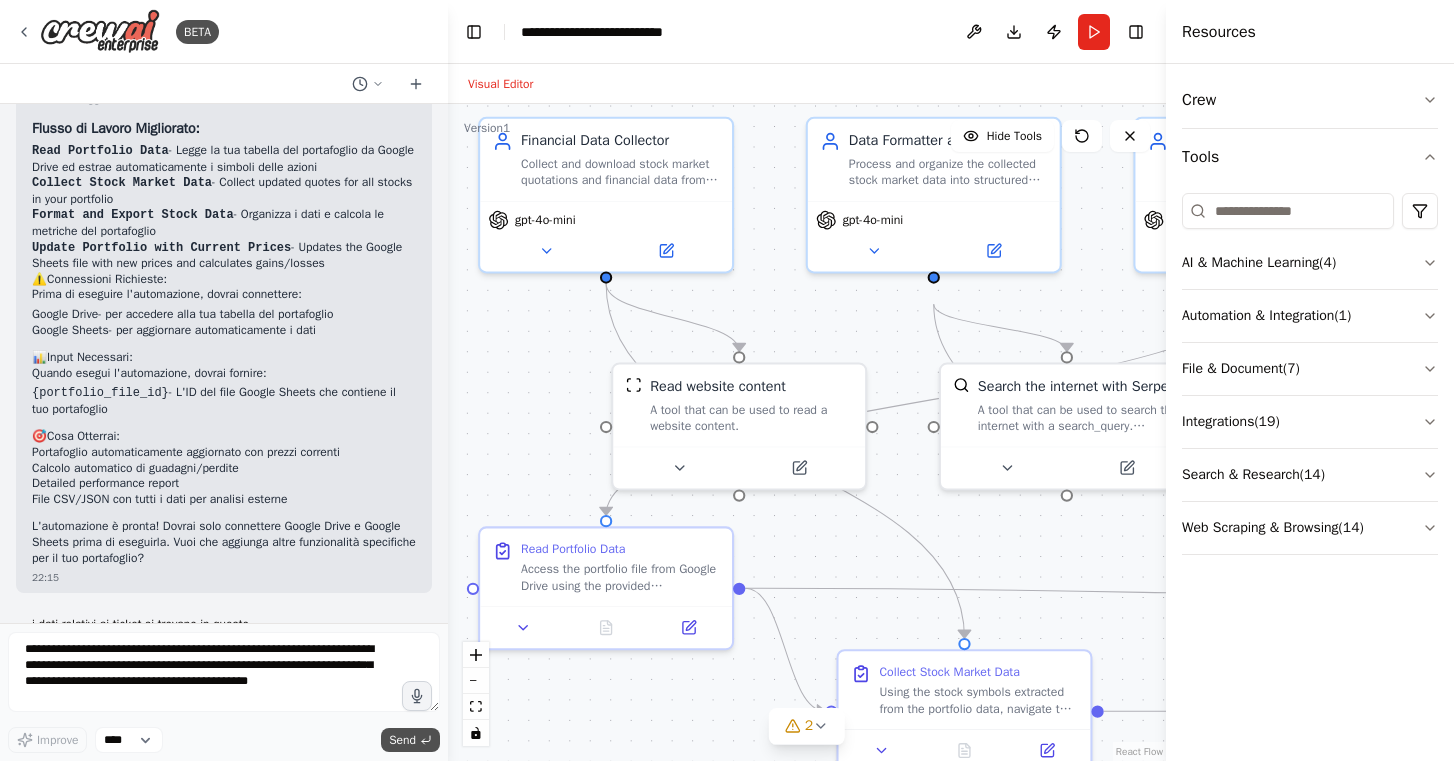 scroll, scrollTop: 3042, scrollLeft: 0, axis: vertical 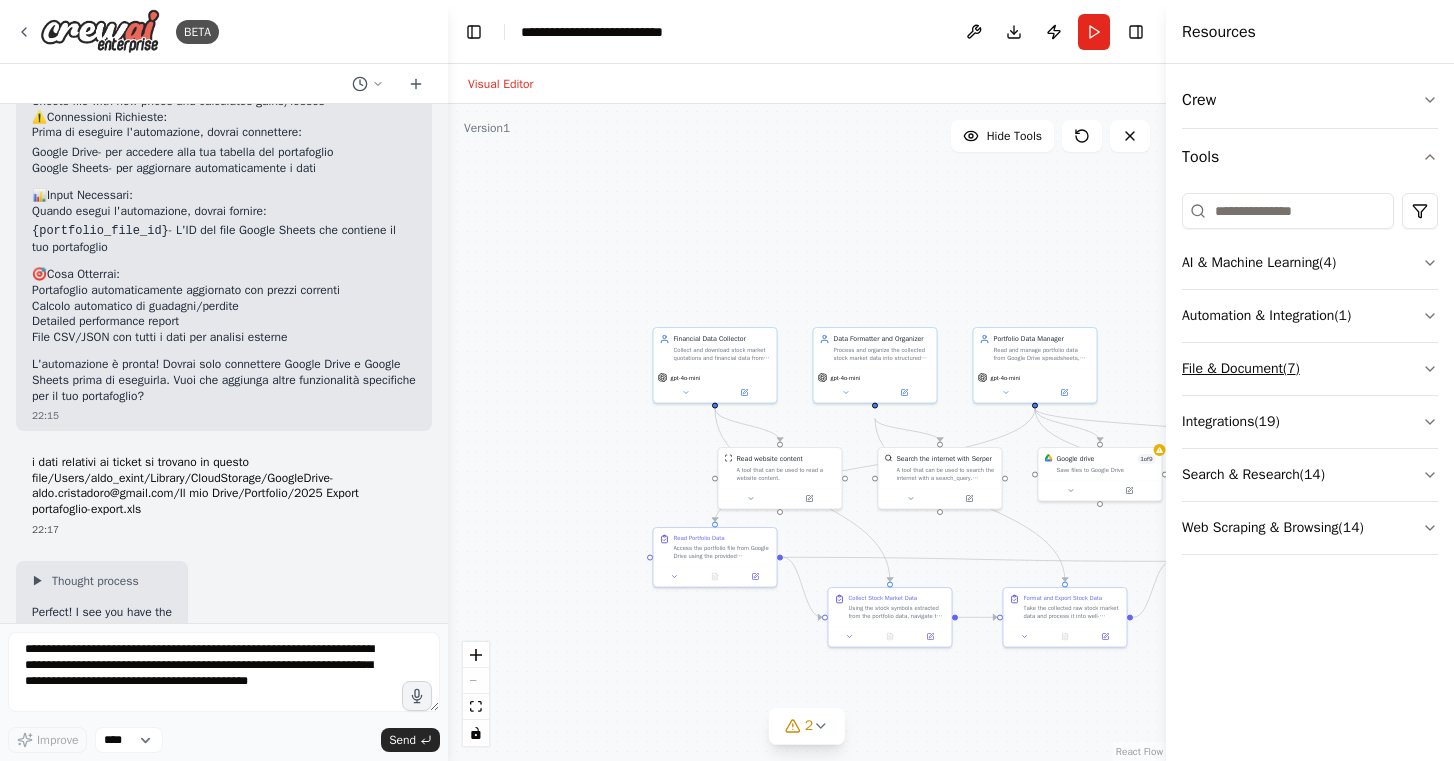 click on "File & Document  ( 7 )" at bounding box center [1310, 369] 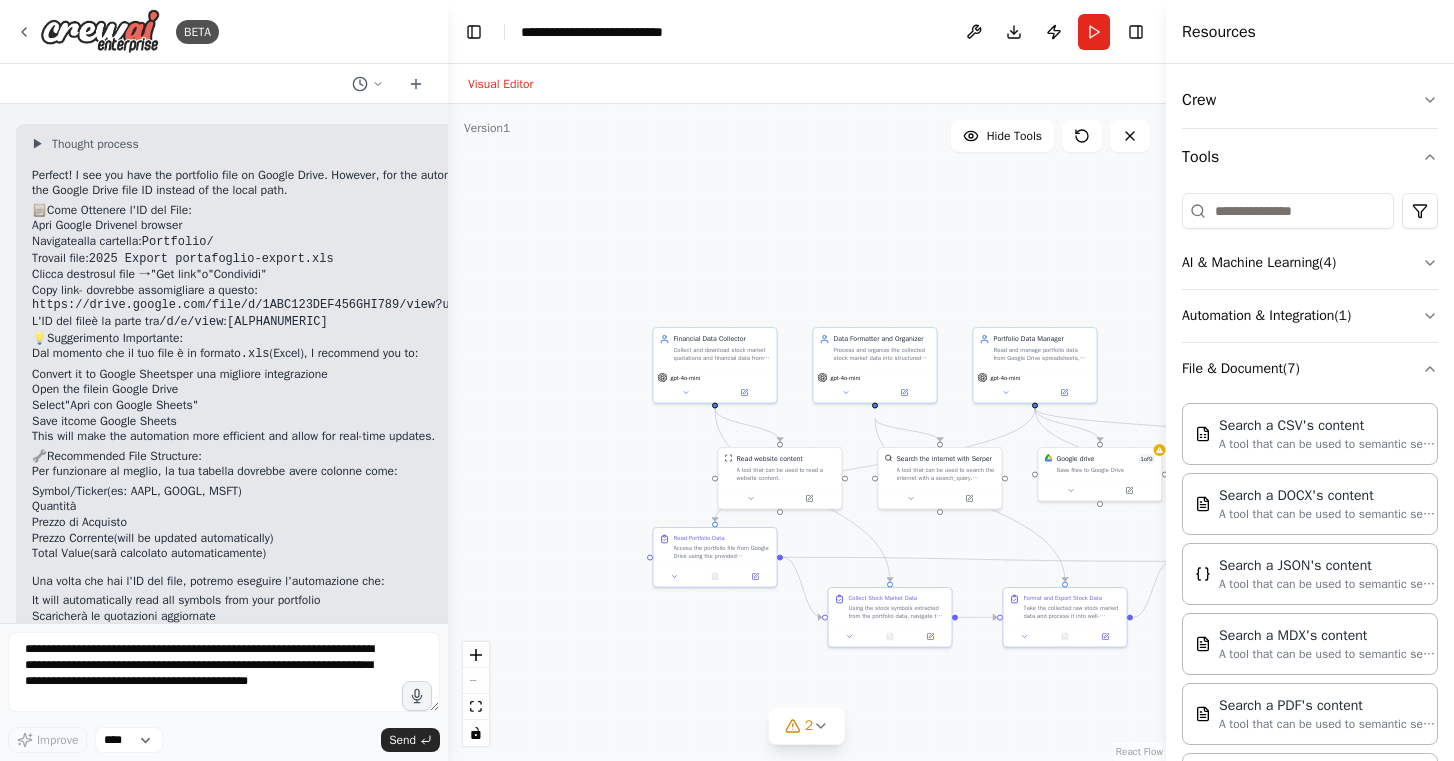 scroll, scrollTop: 3544, scrollLeft: 0, axis: vertical 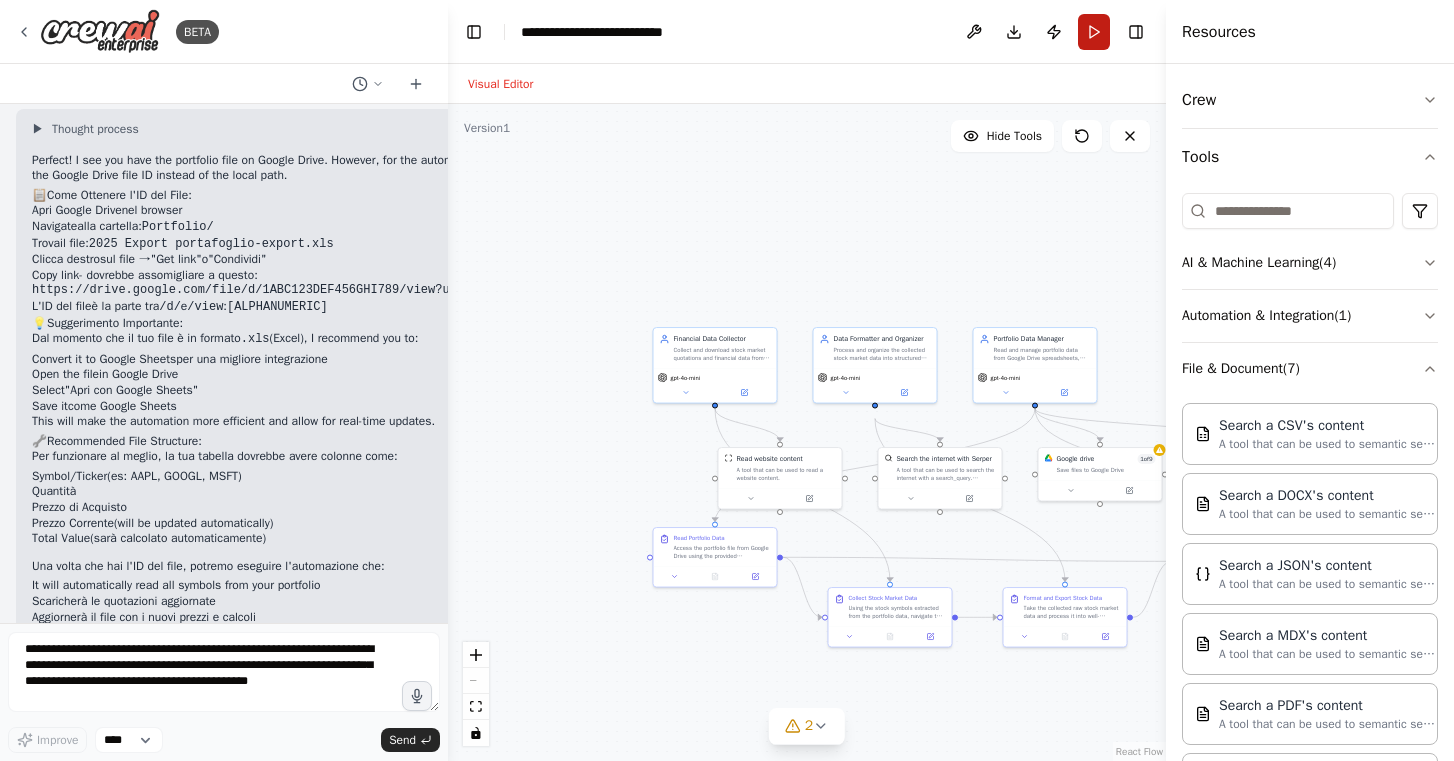 click on "Run" at bounding box center (1094, 32) 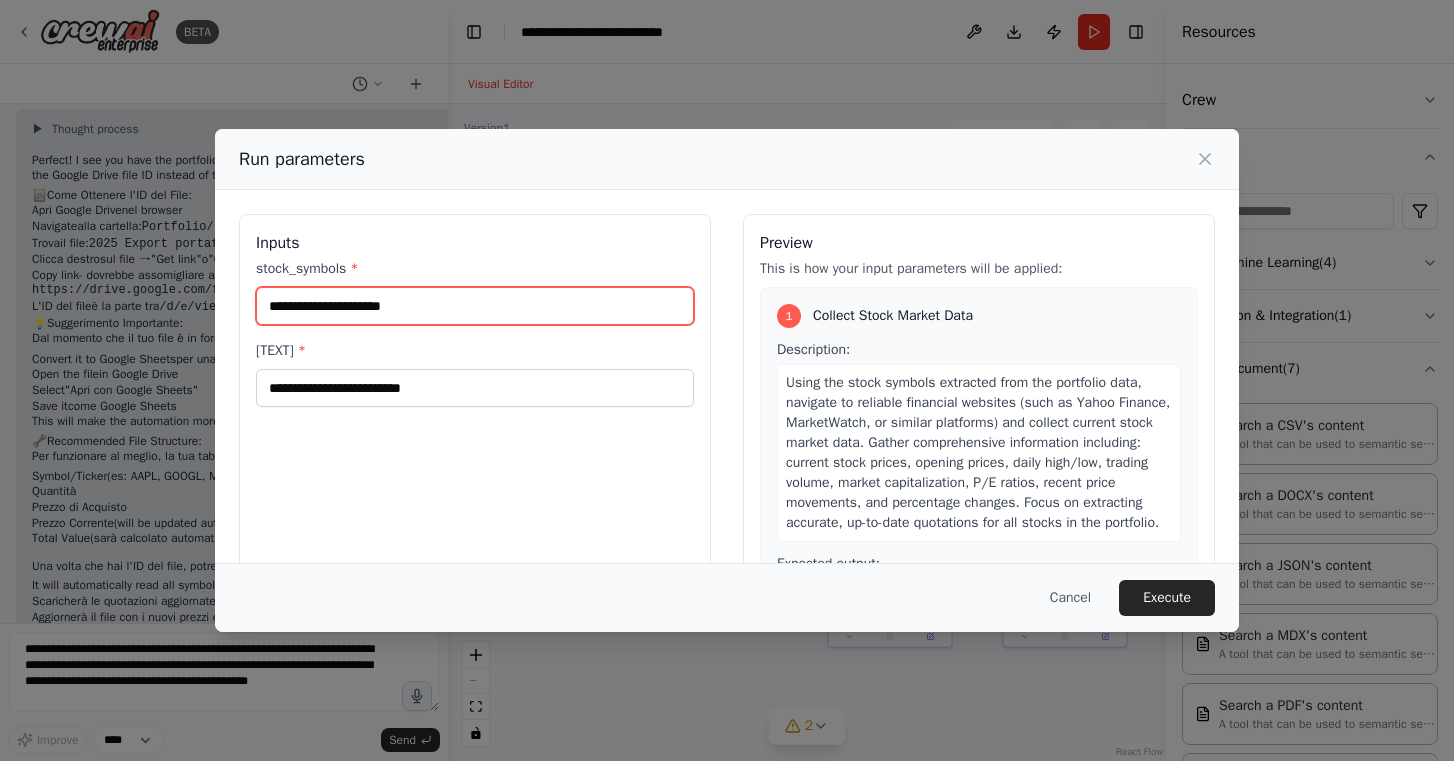 click on "stock_symbols *" at bounding box center [475, 306] 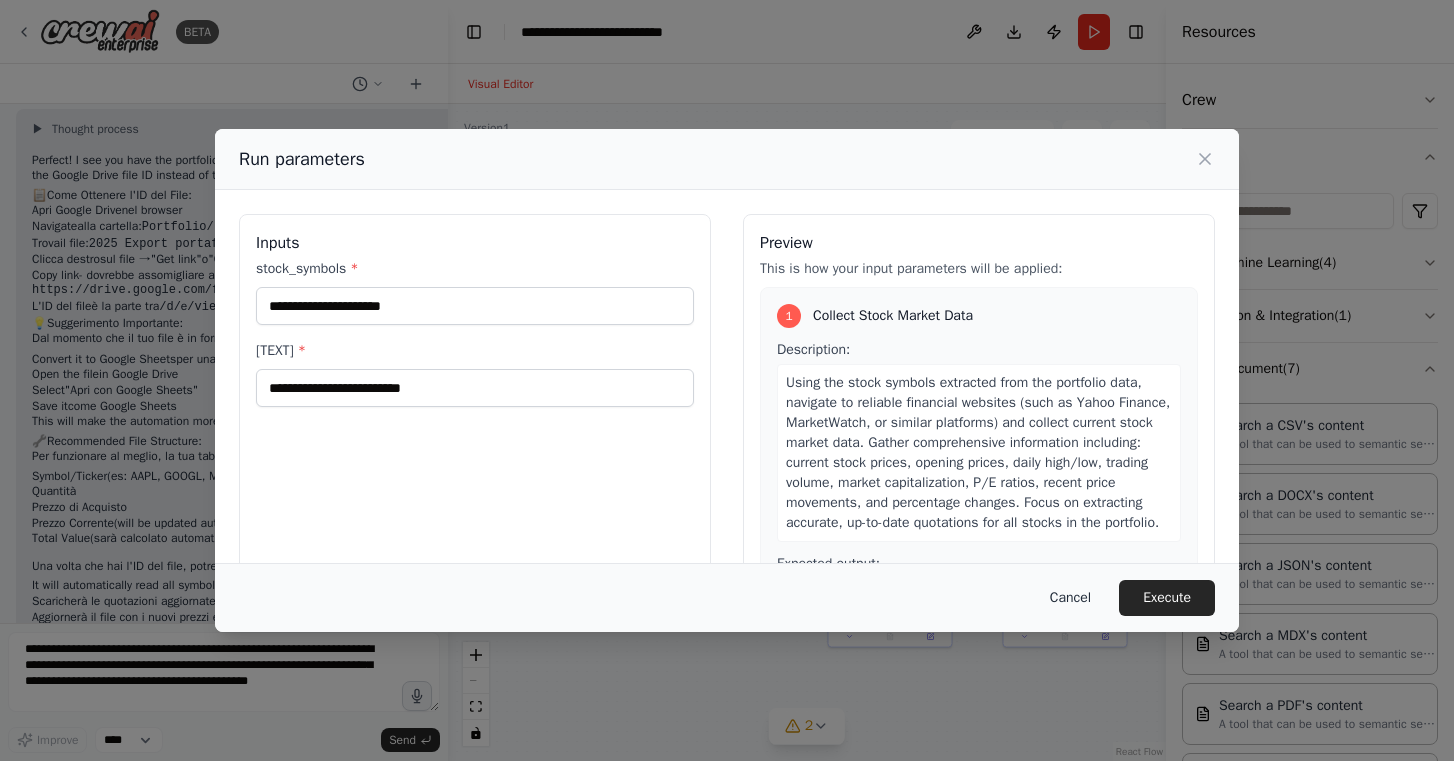 click on "Cancel" at bounding box center [1070, 598] 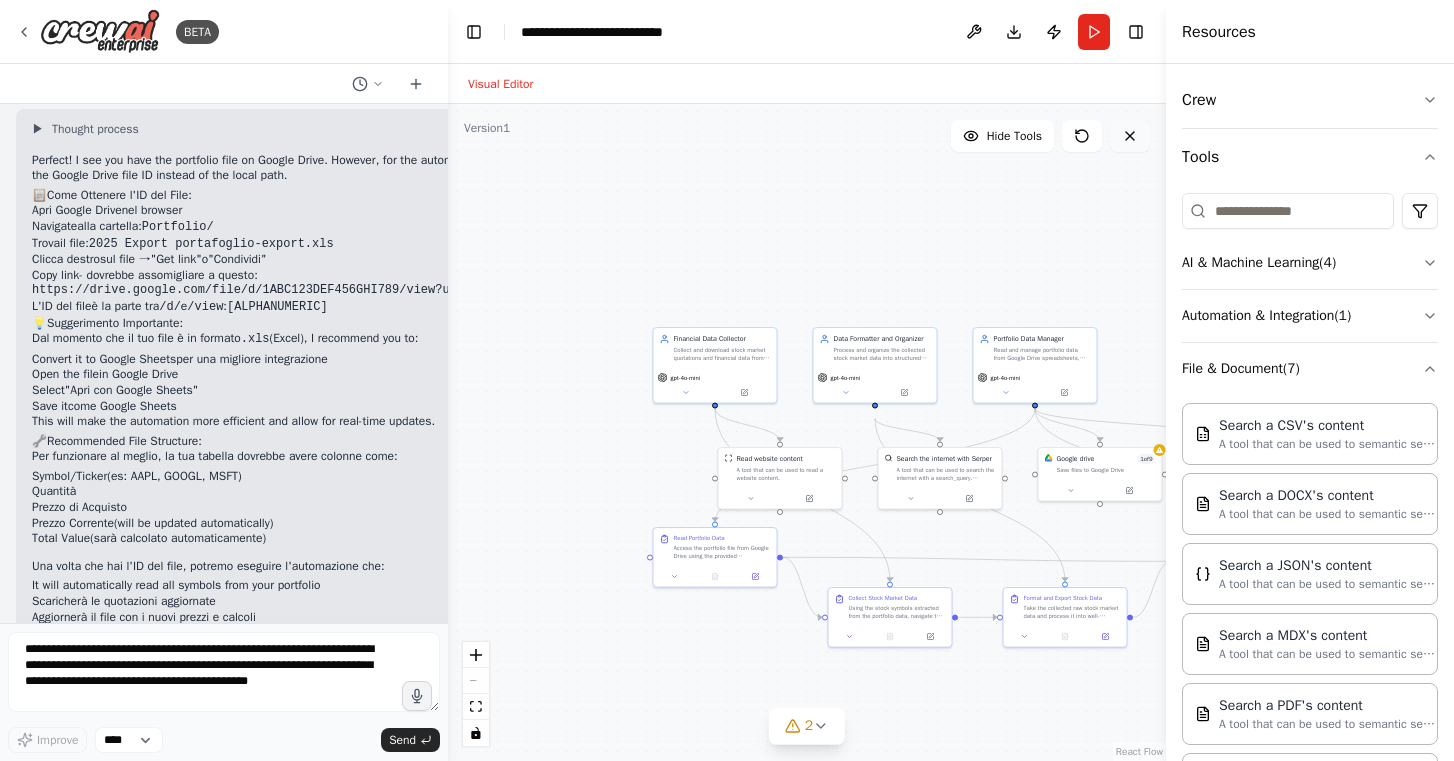 click 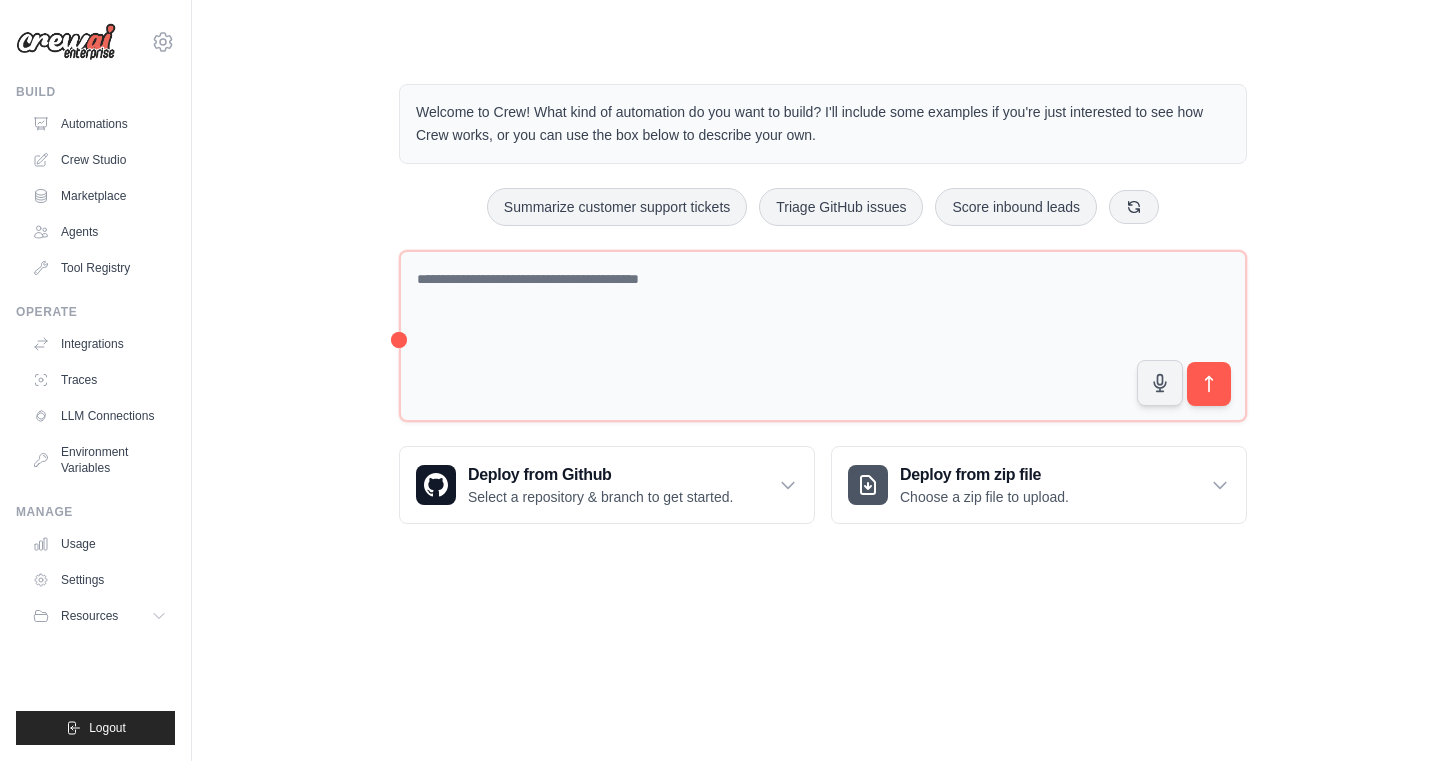 scroll, scrollTop: 0, scrollLeft: 0, axis: both 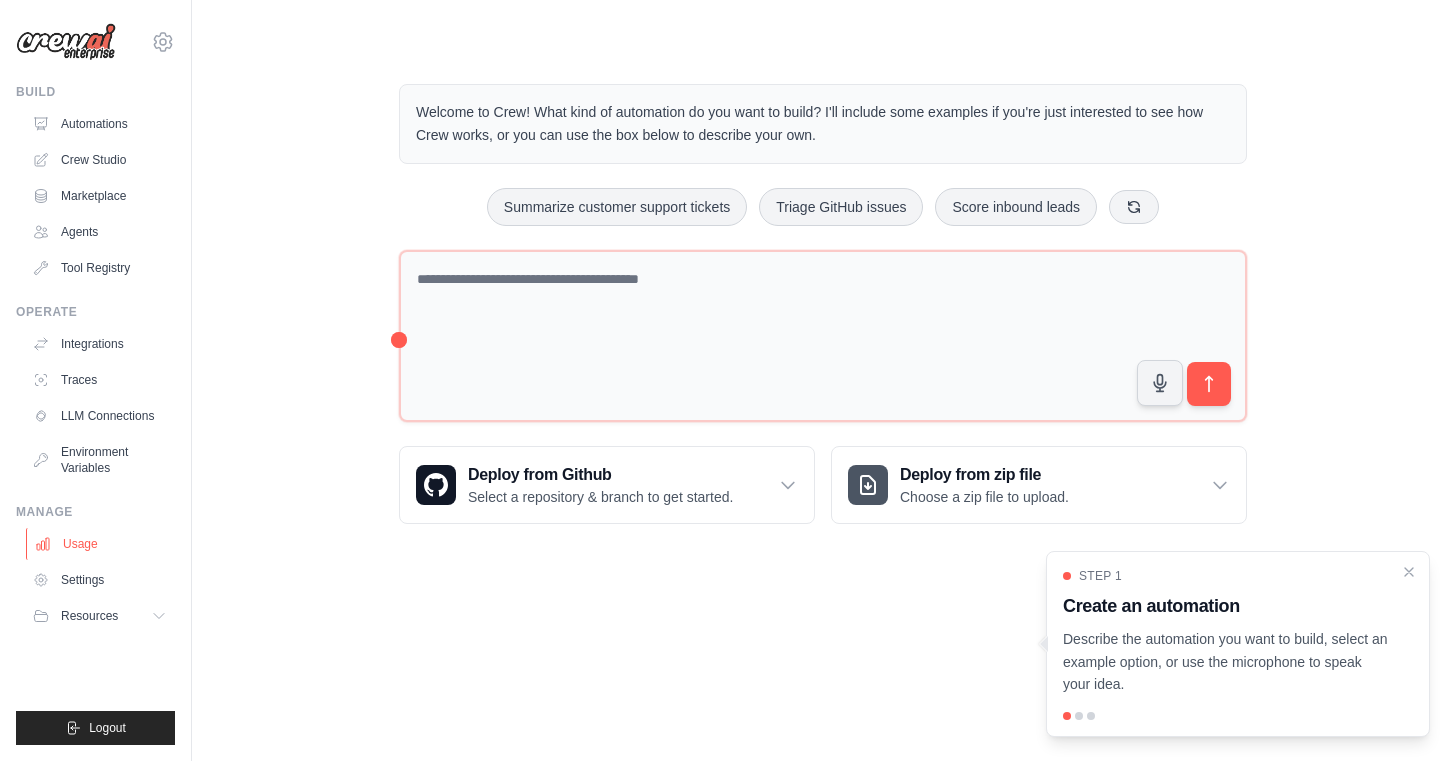 click on "Usage" at bounding box center (101, 544) 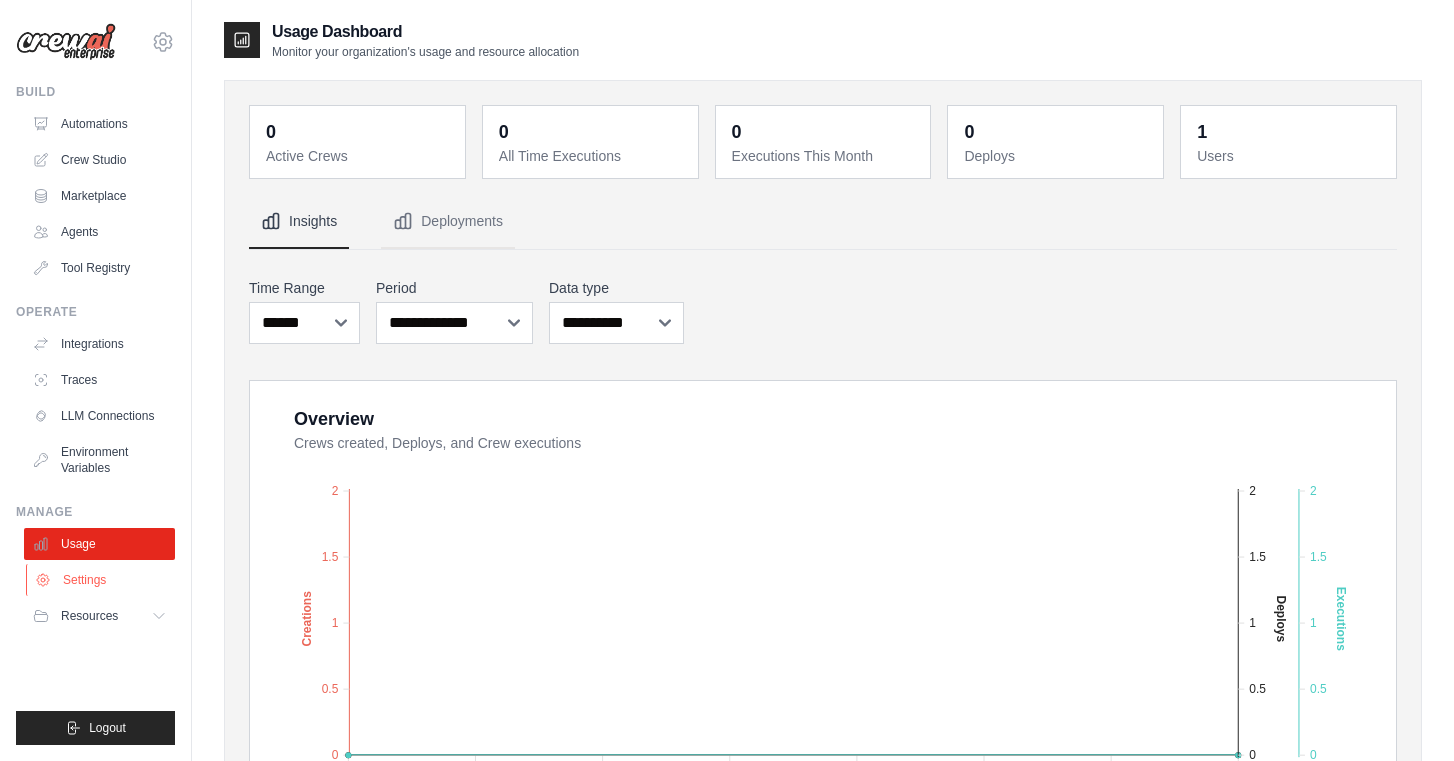 click on "Settings" at bounding box center (101, 580) 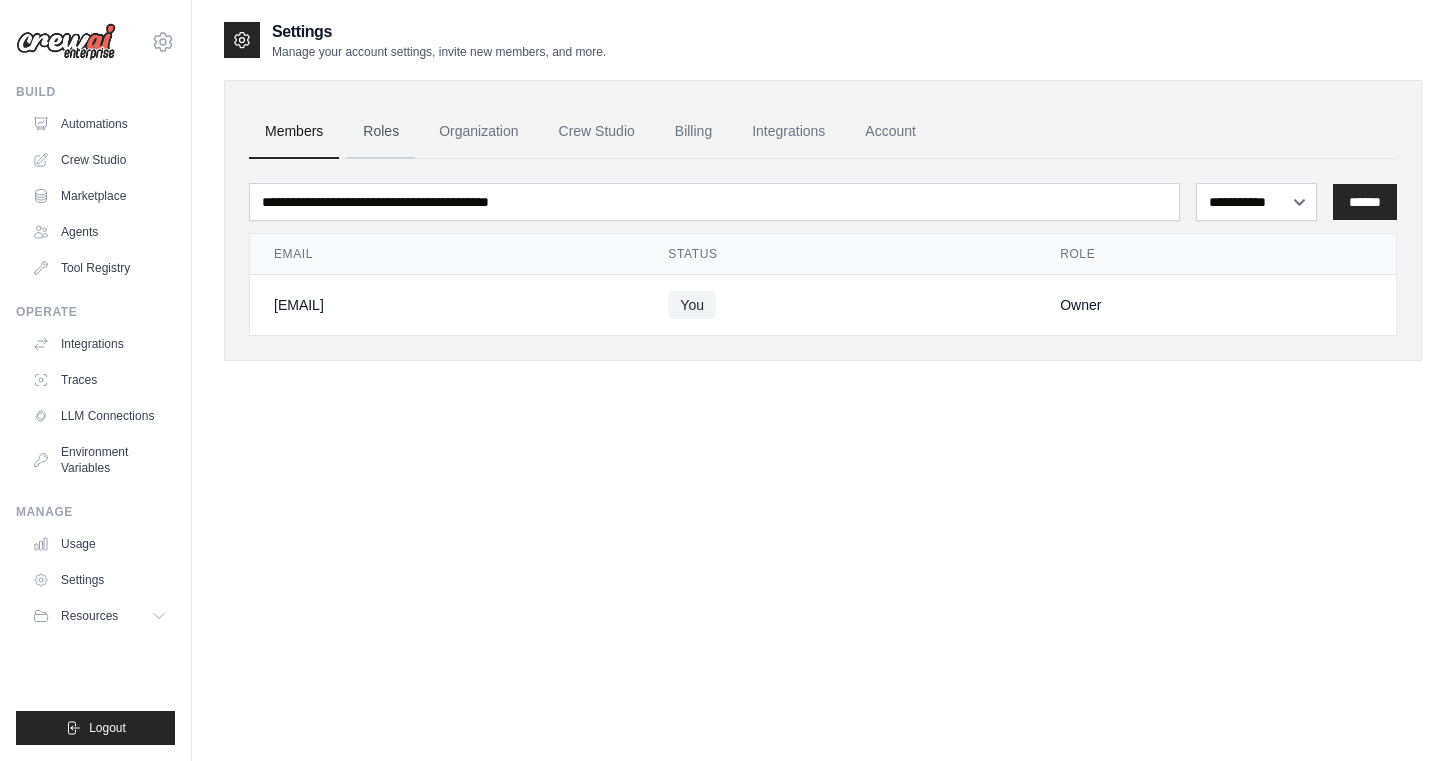 click on "Roles" at bounding box center [381, 132] 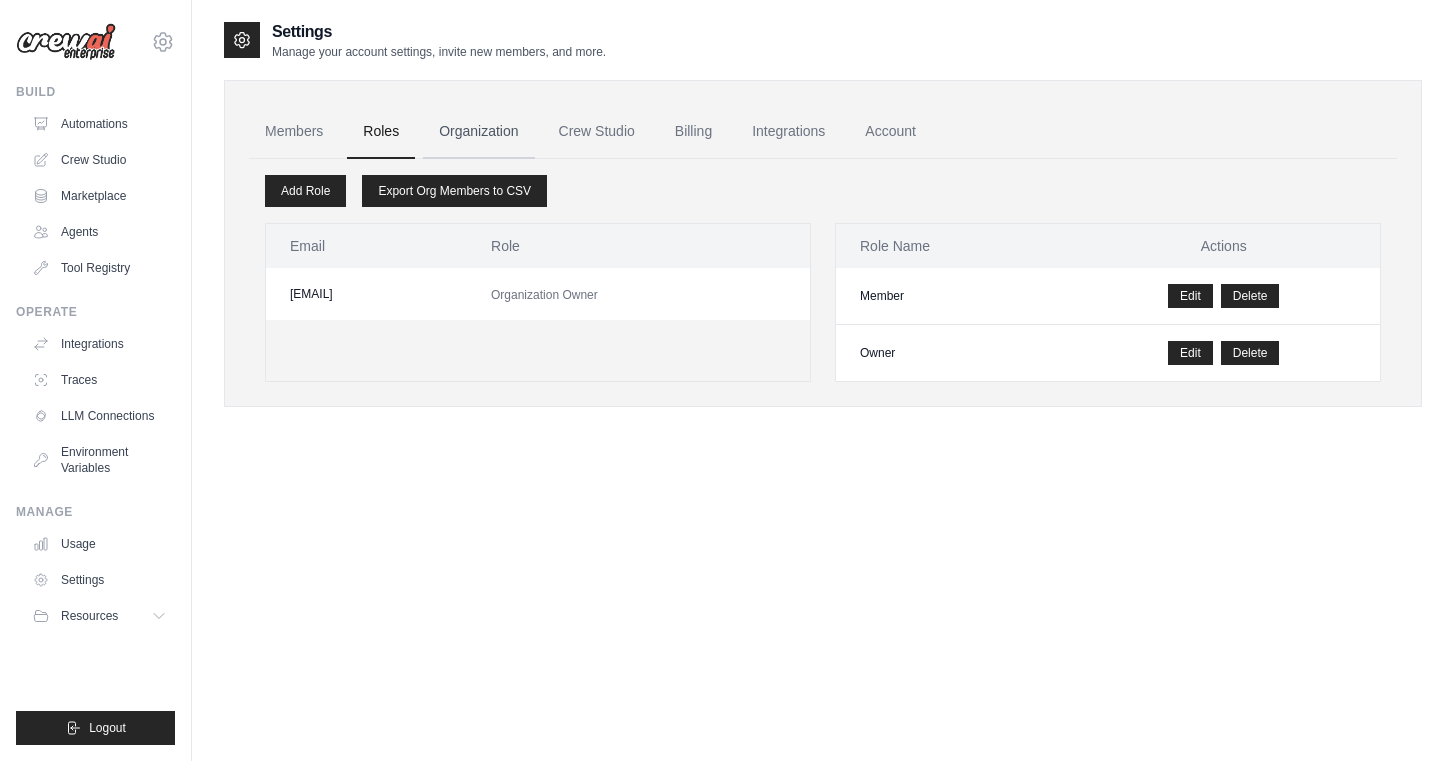 click on "Organization" at bounding box center (478, 132) 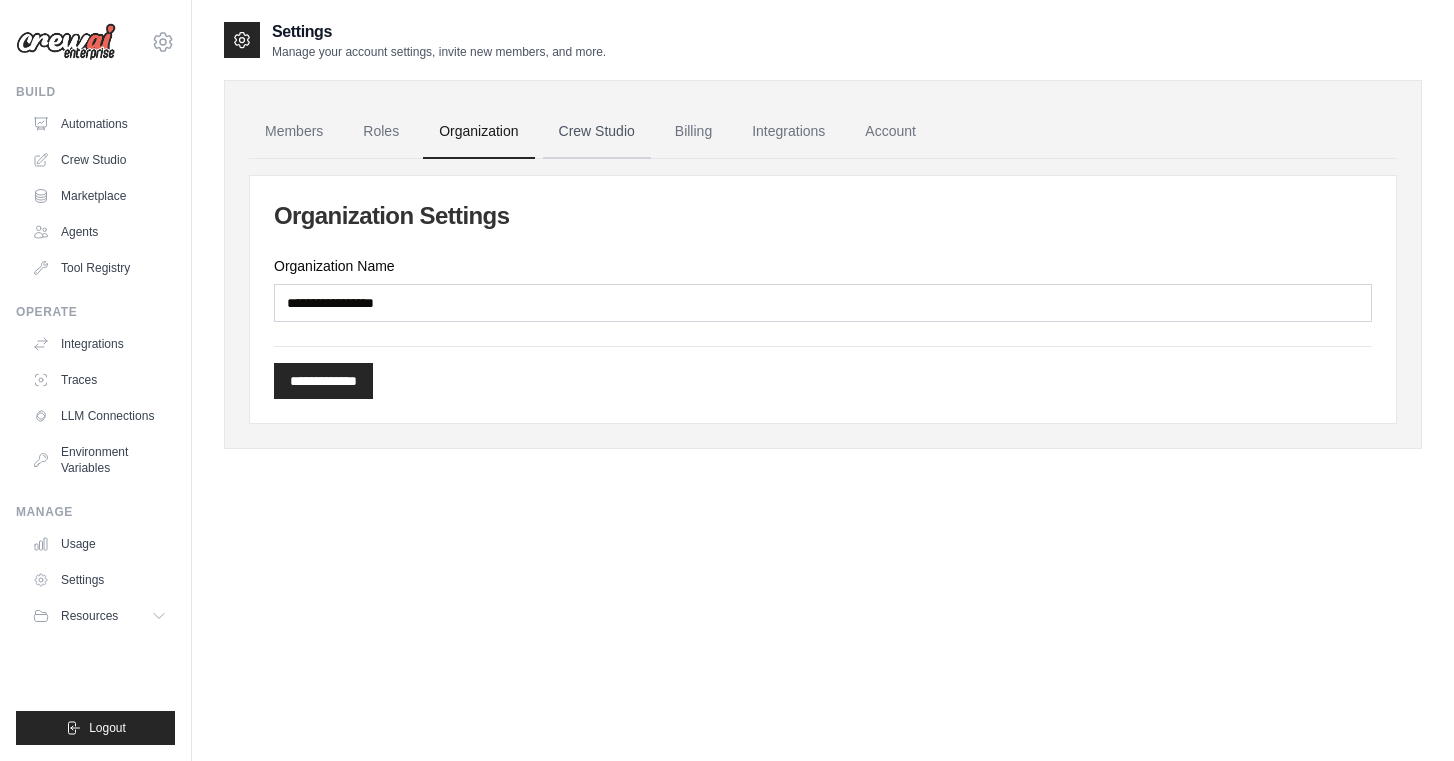 click on "Crew Studio" at bounding box center (597, 132) 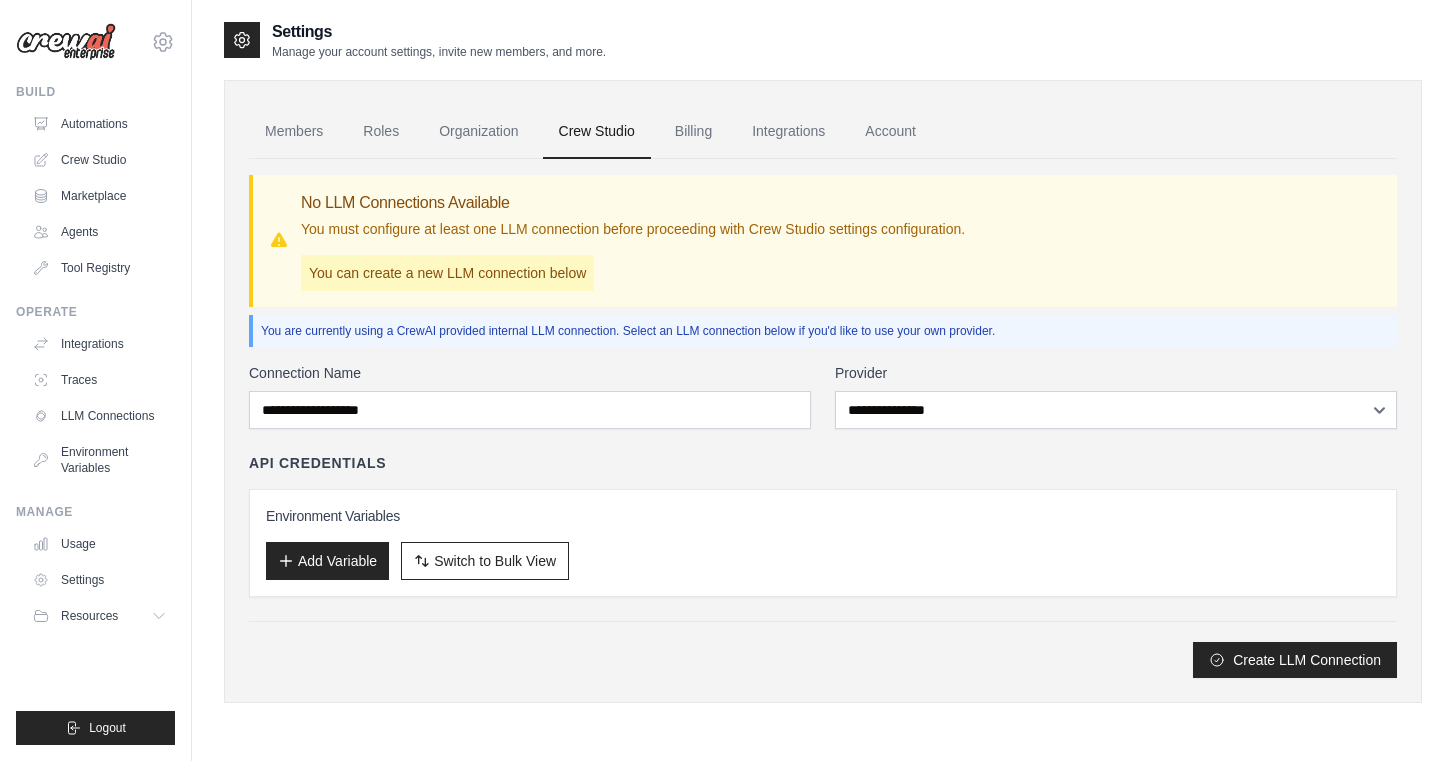 scroll, scrollTop: 0, scrollLeft: 0, axis: both 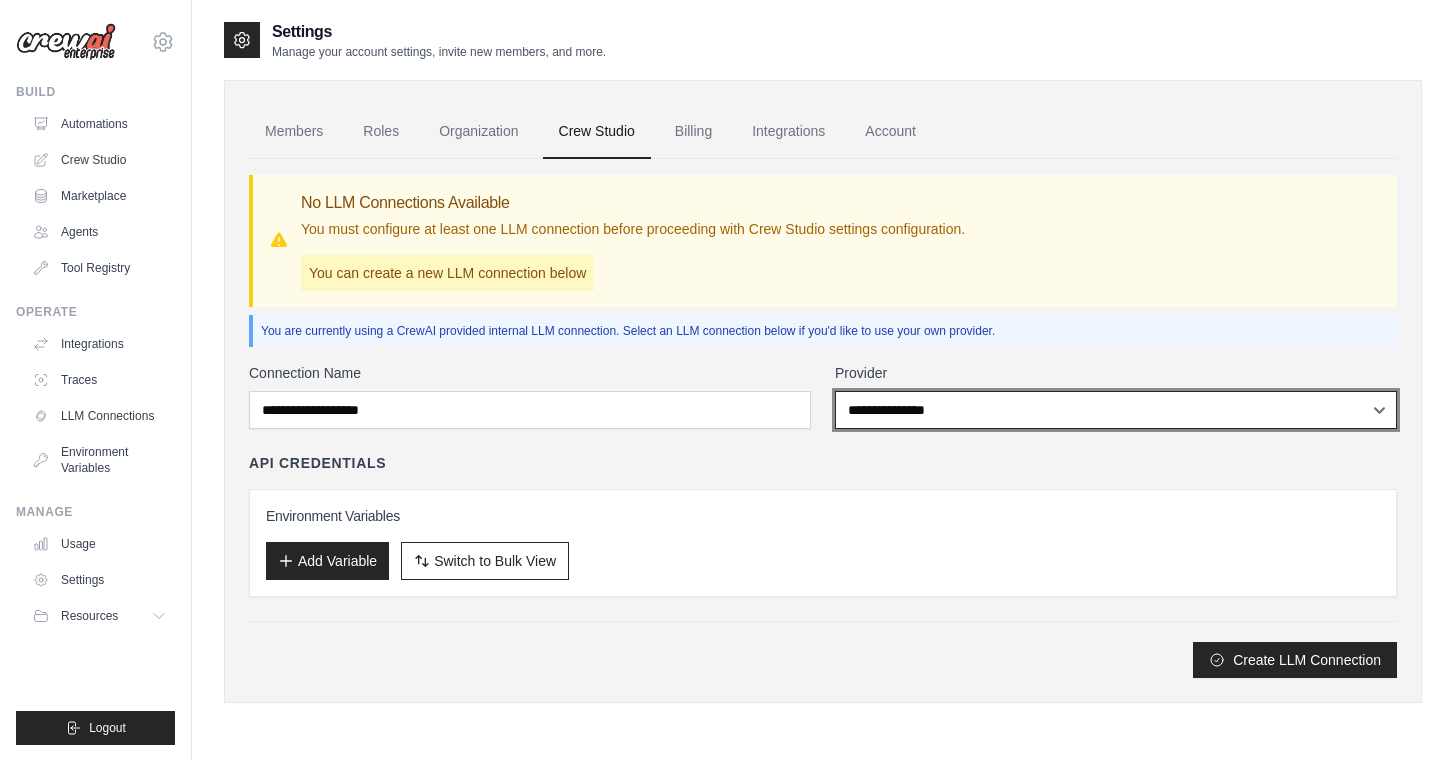 select on "******" 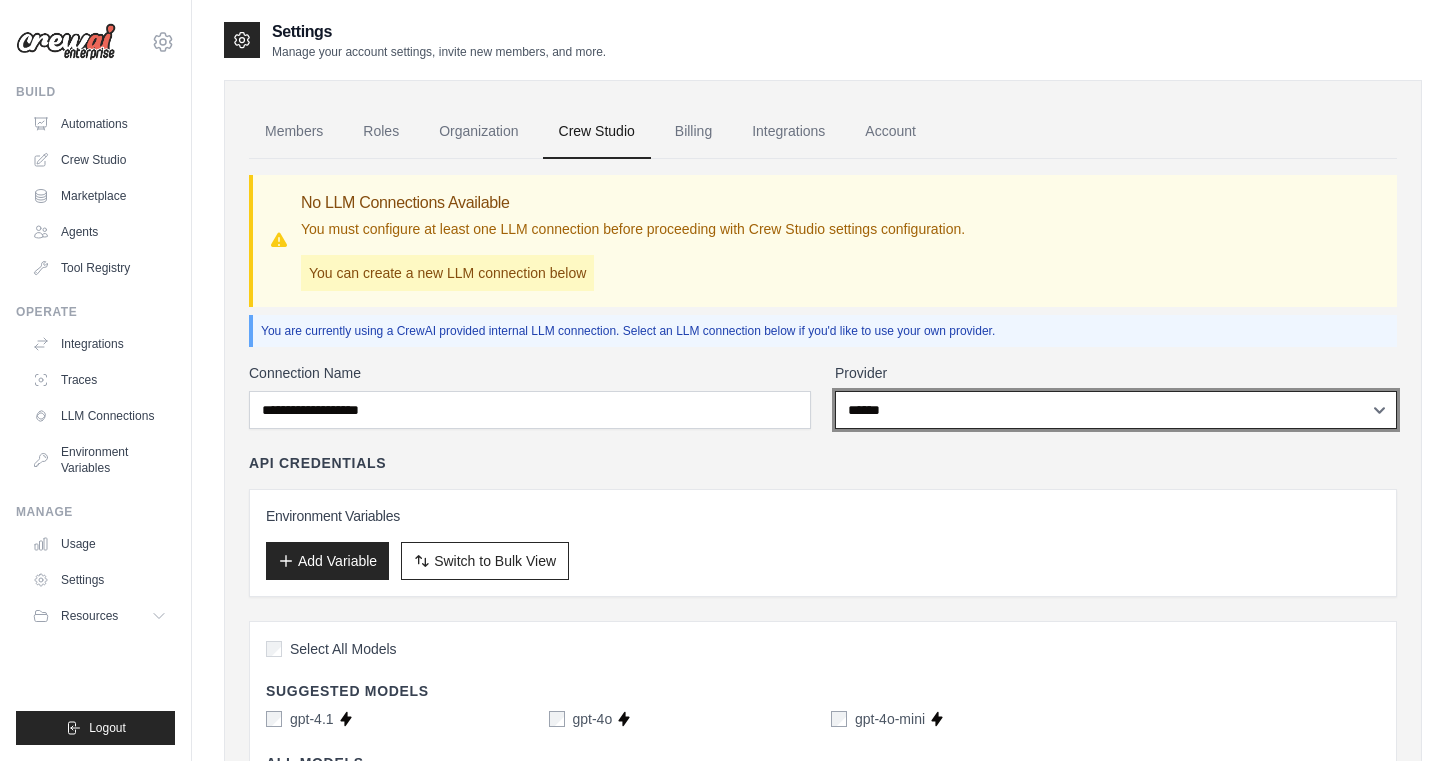scroll, scrollTop: 0, scrollLeft: 0, axis: both 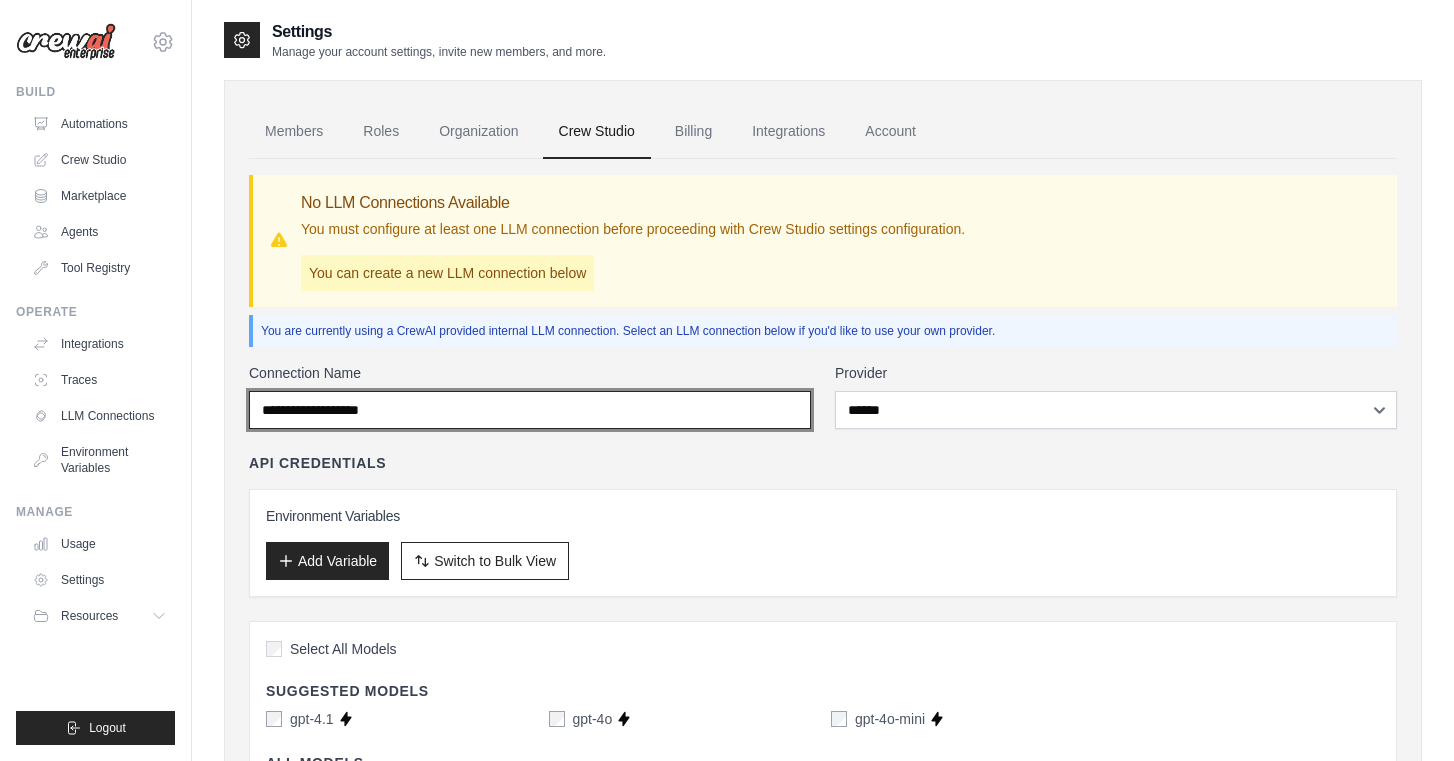 click on "Connection Name" at bounding box center (530, 410) 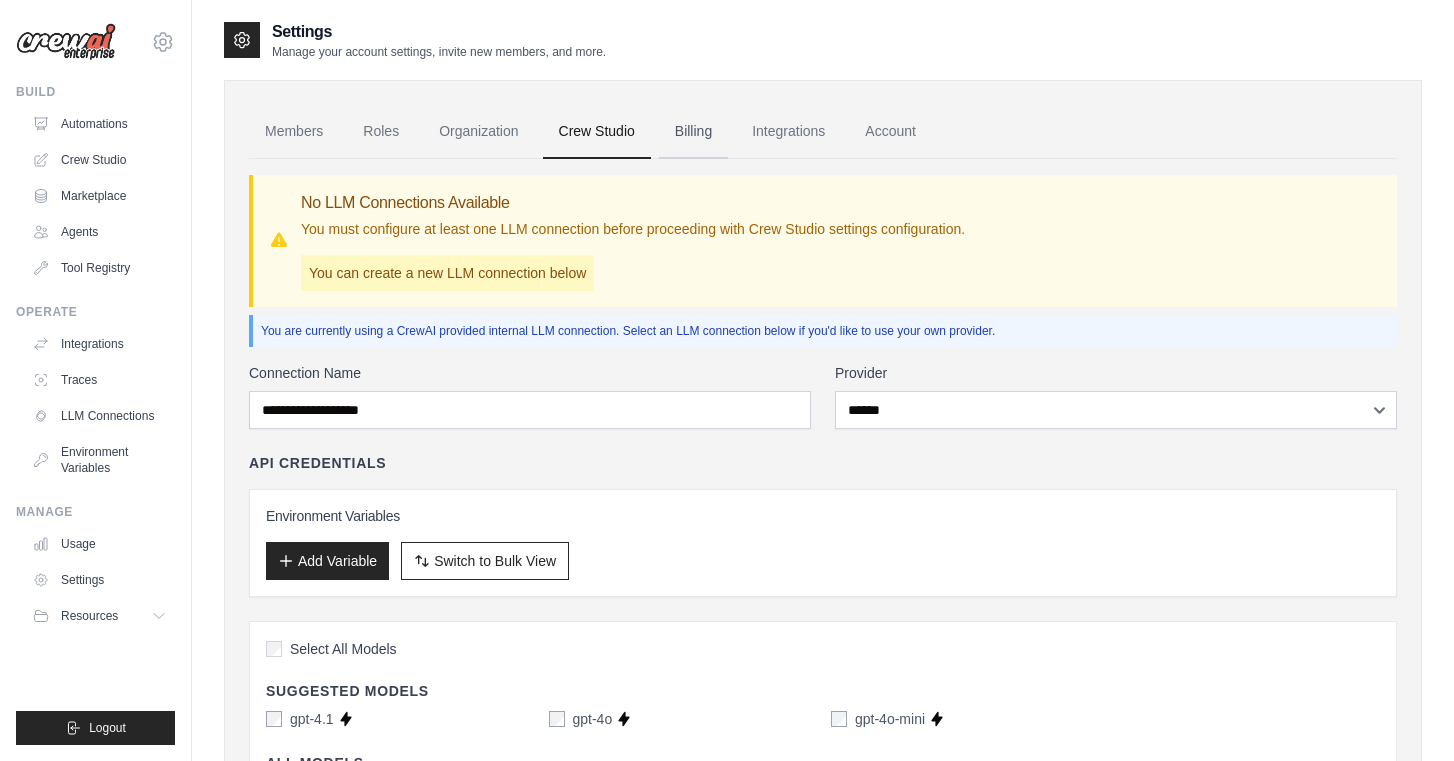 click on "Billing" at bounding box center [693, 132] 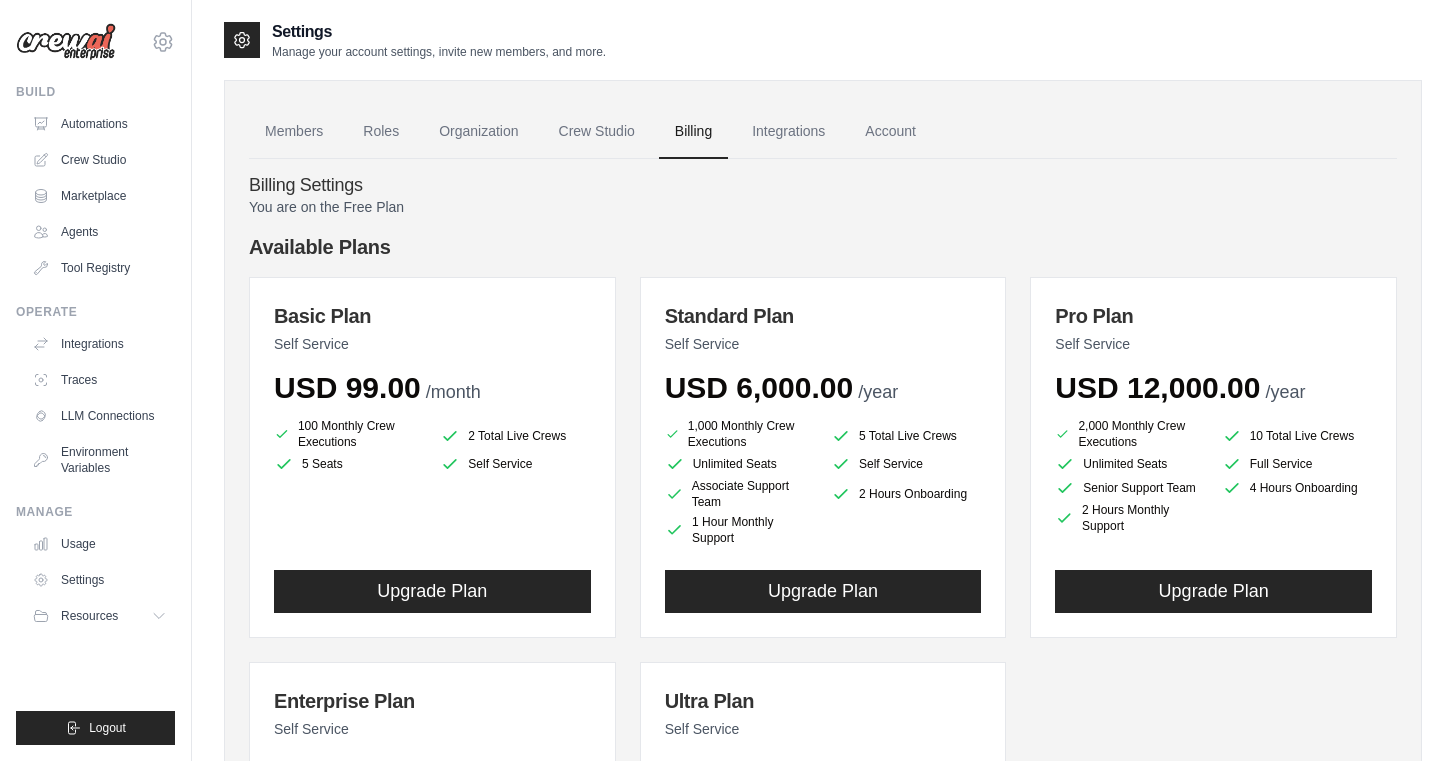 scroll, scrollTop: 0, scrollLeft: 0, axis: both 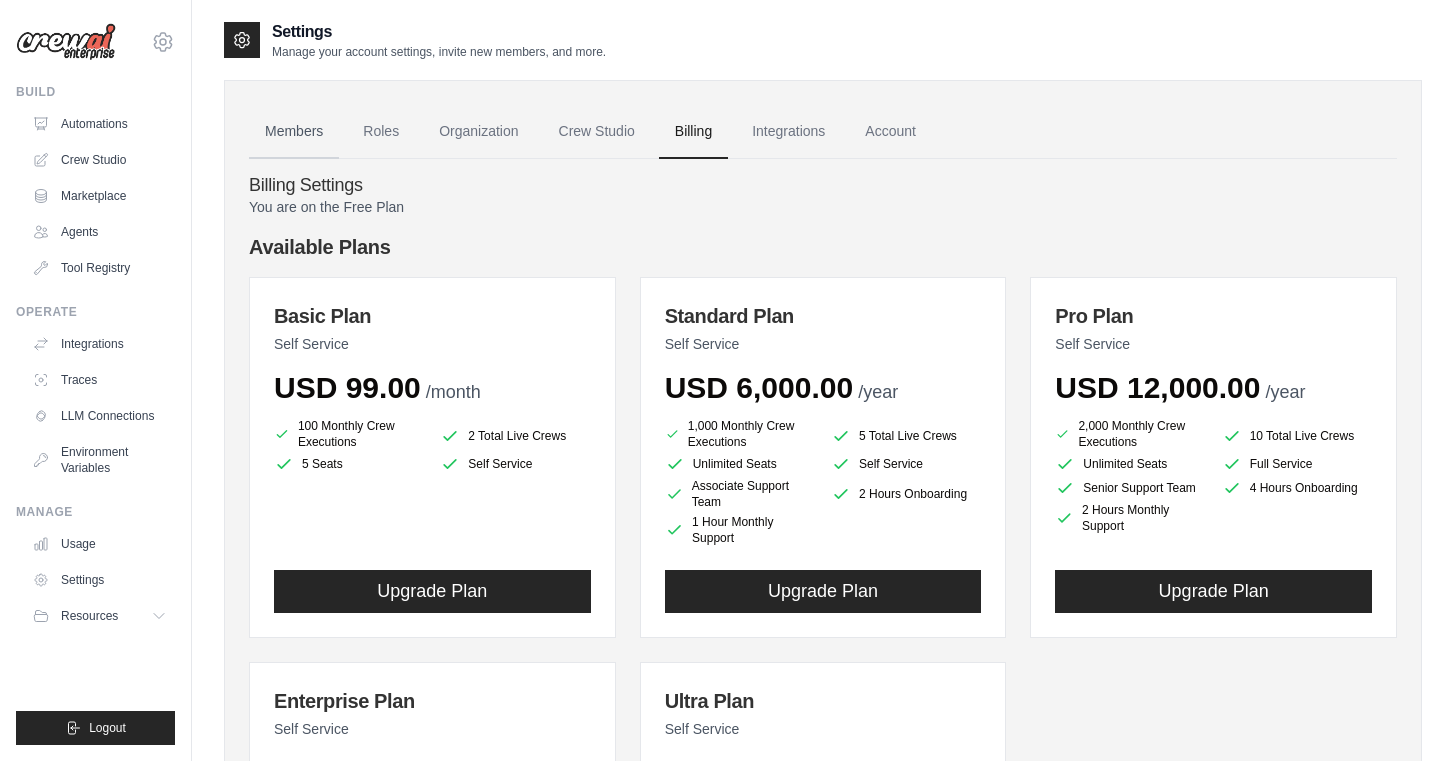 click on "Members" at bounding box center [294, 132] 